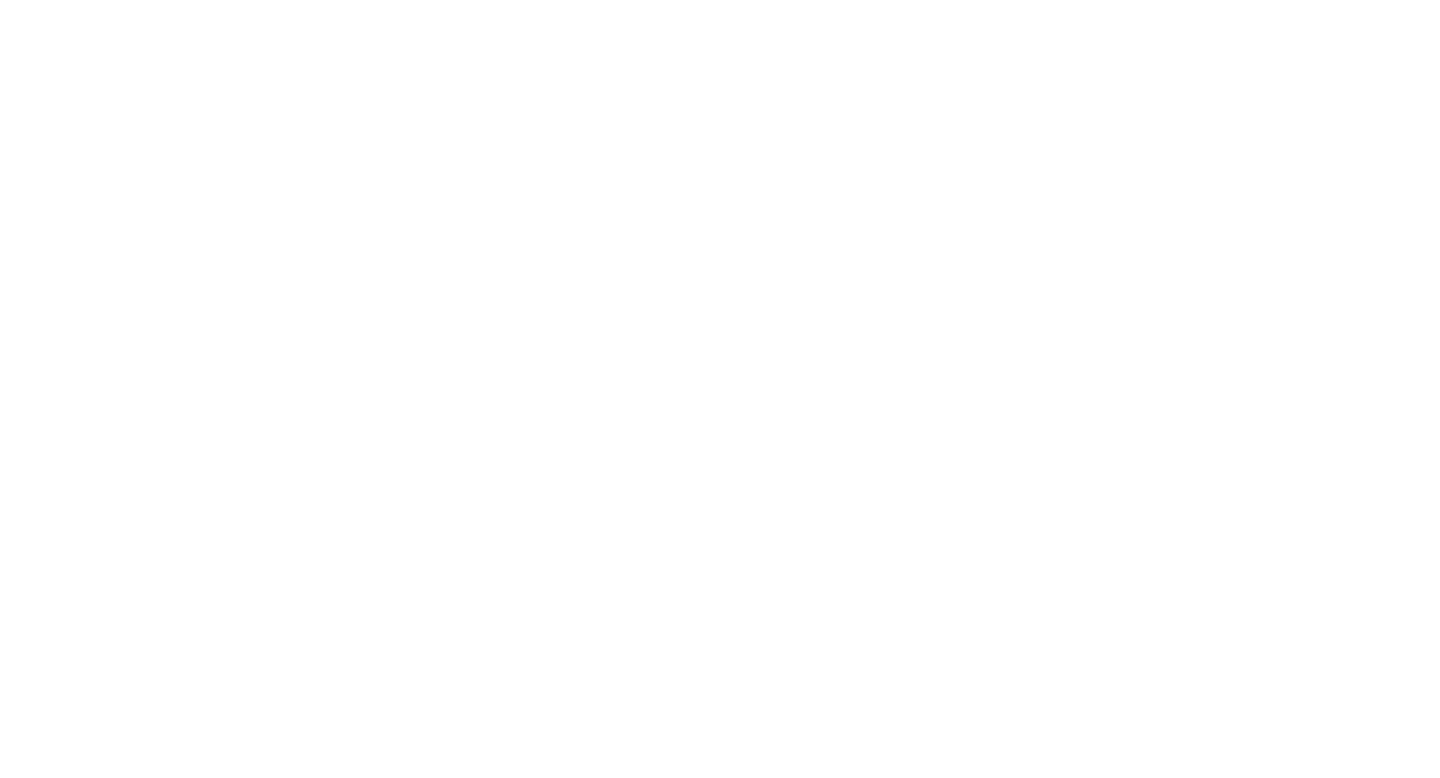 scroll, scrollTop: 0, scrollLeft: 0, axis: both 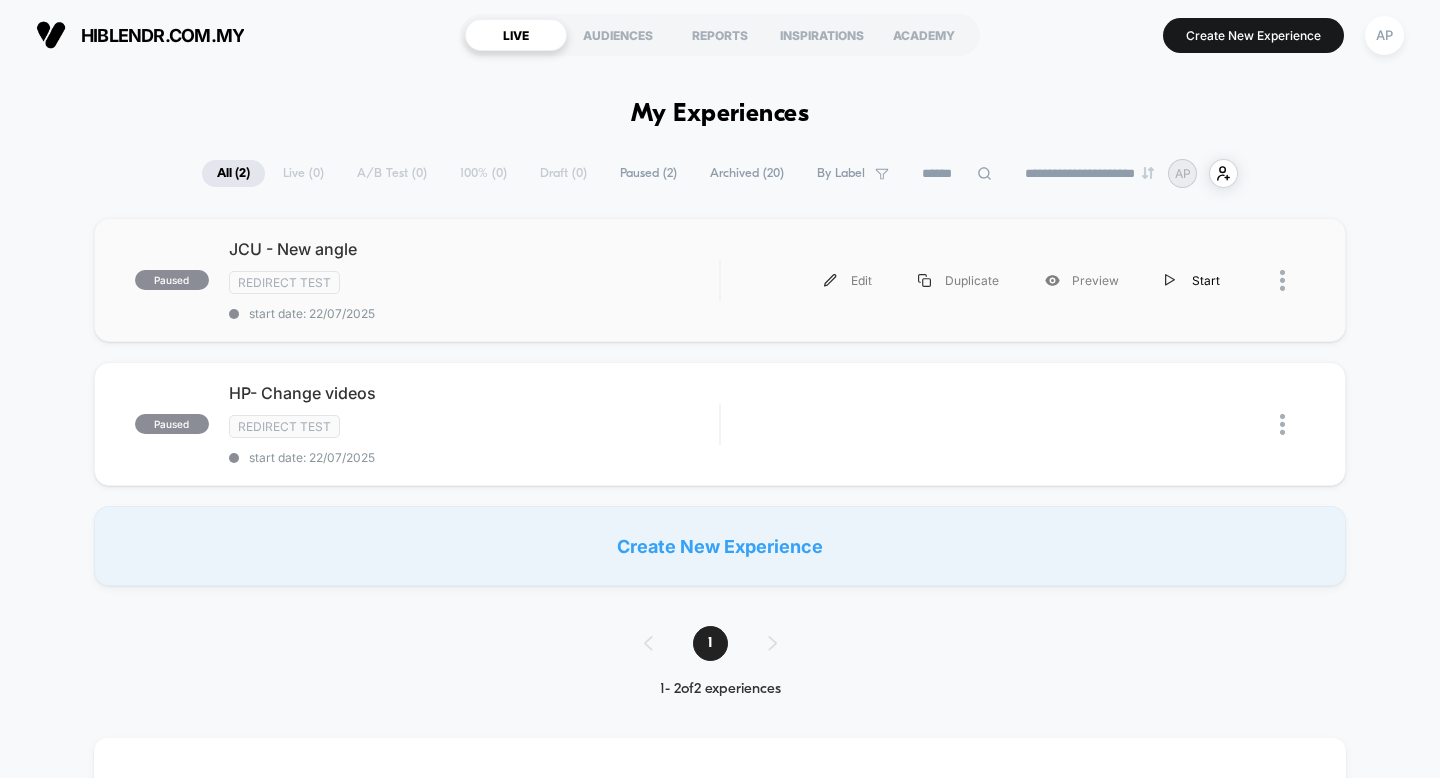 click on "Start" at bounding box center (1192, 280) 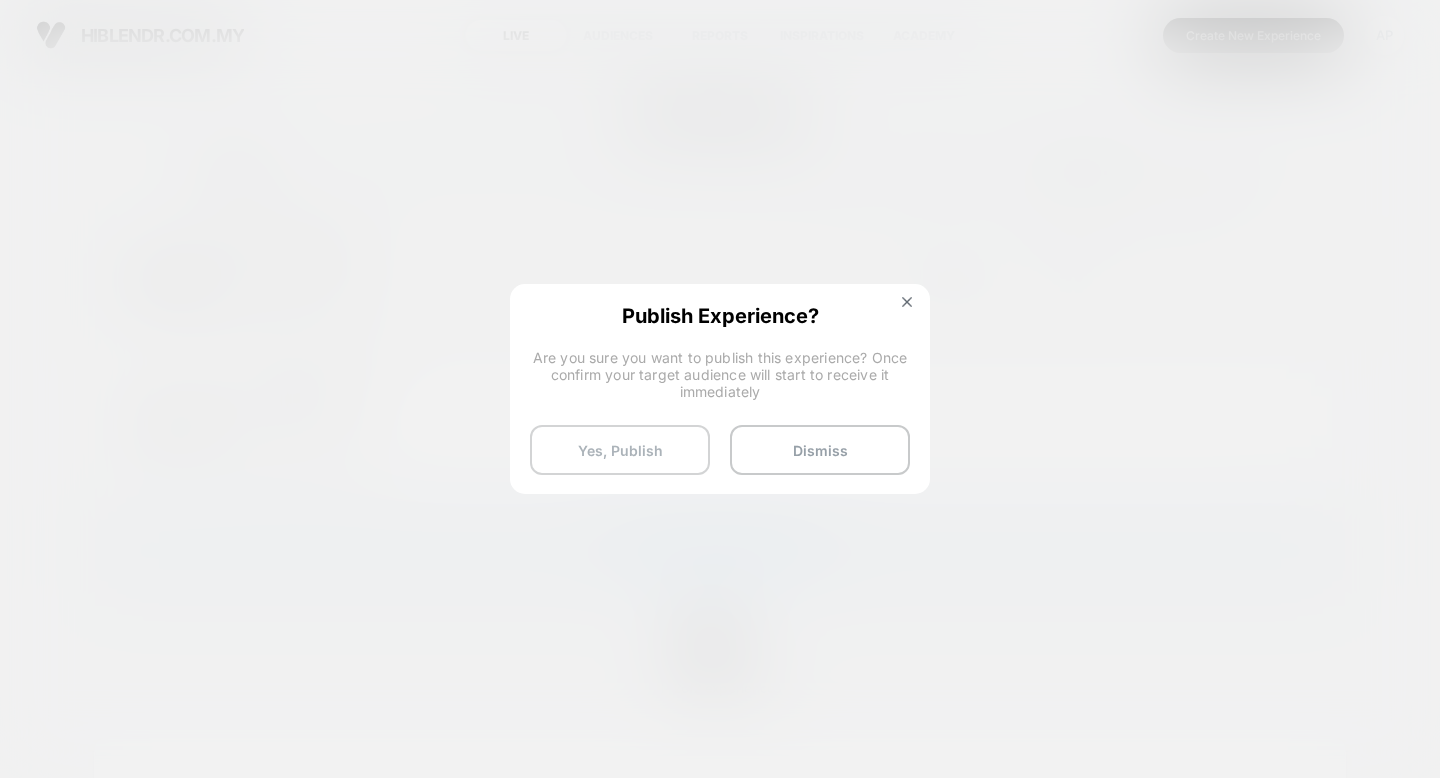 click on "Yes, Publish" at bounding box center [620, 450] 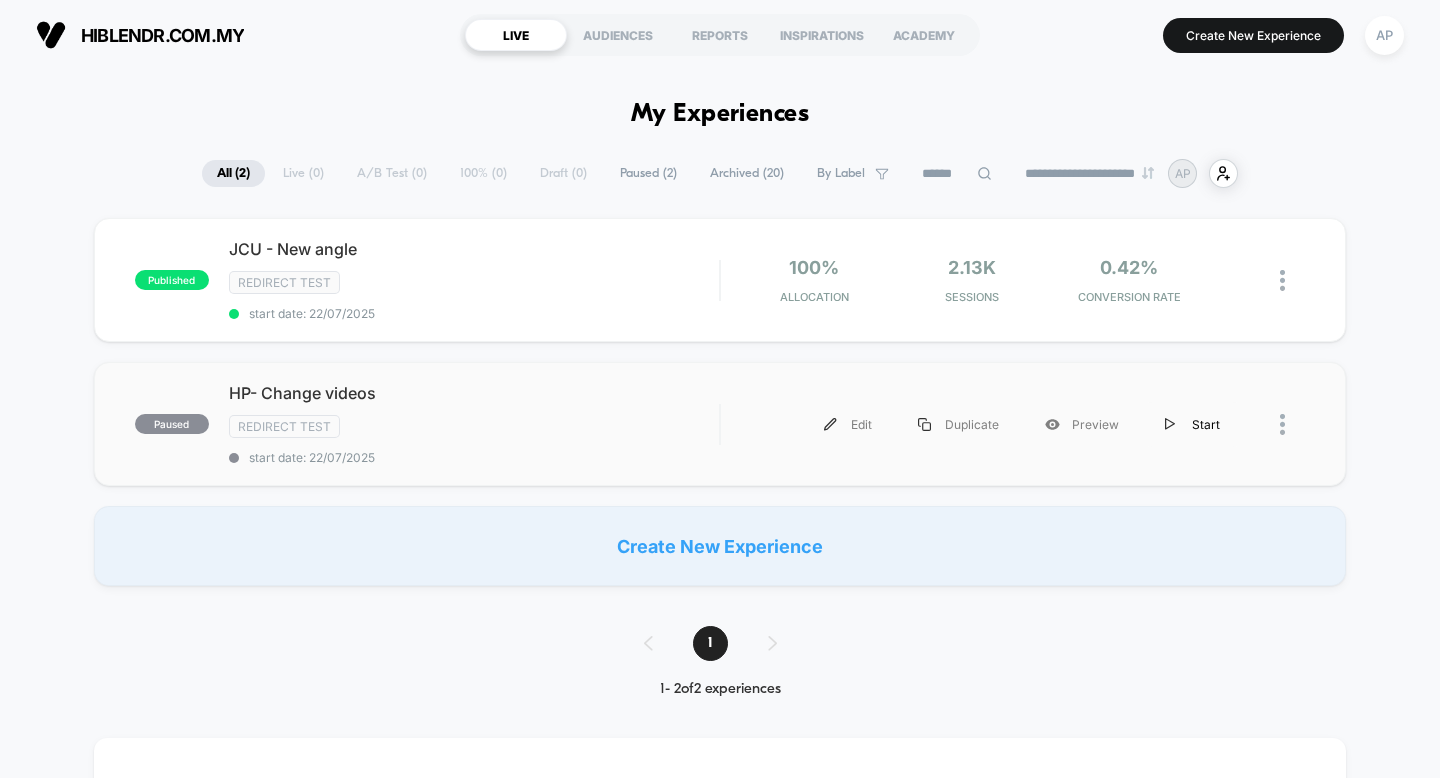 click on "Start" at bounding box center (1192, 424) 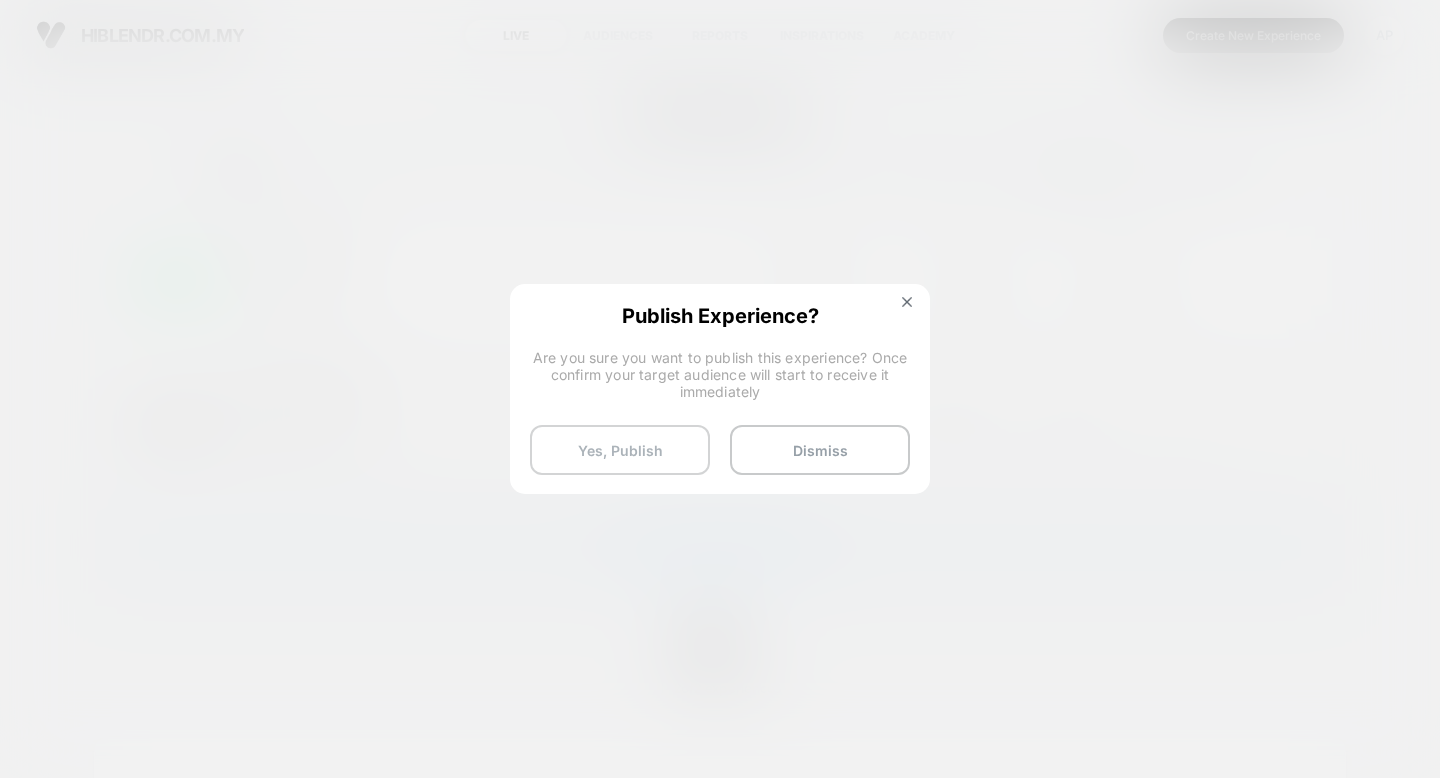 click on "Yes, Publish" at bounding box center (620, 450) 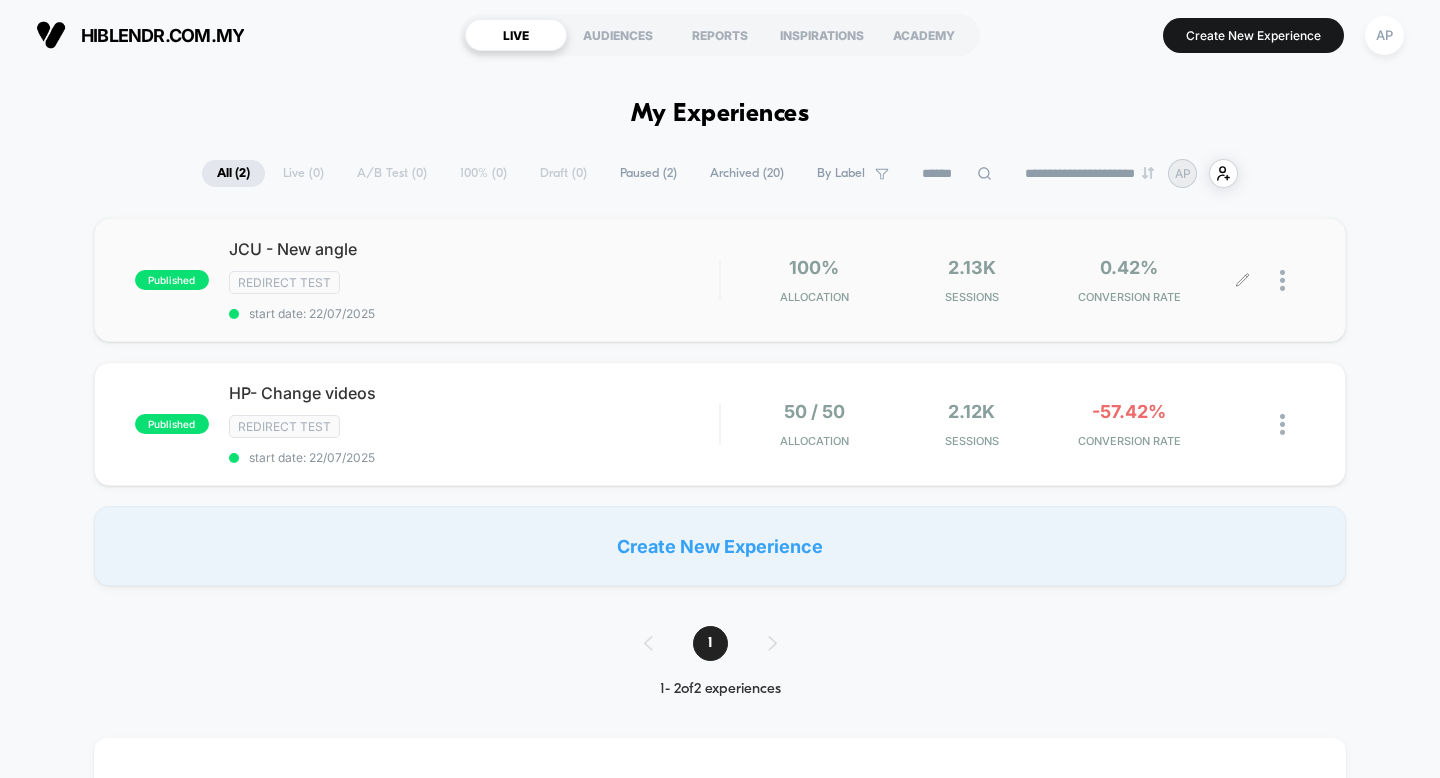 click at bounding box center [1292, 280] 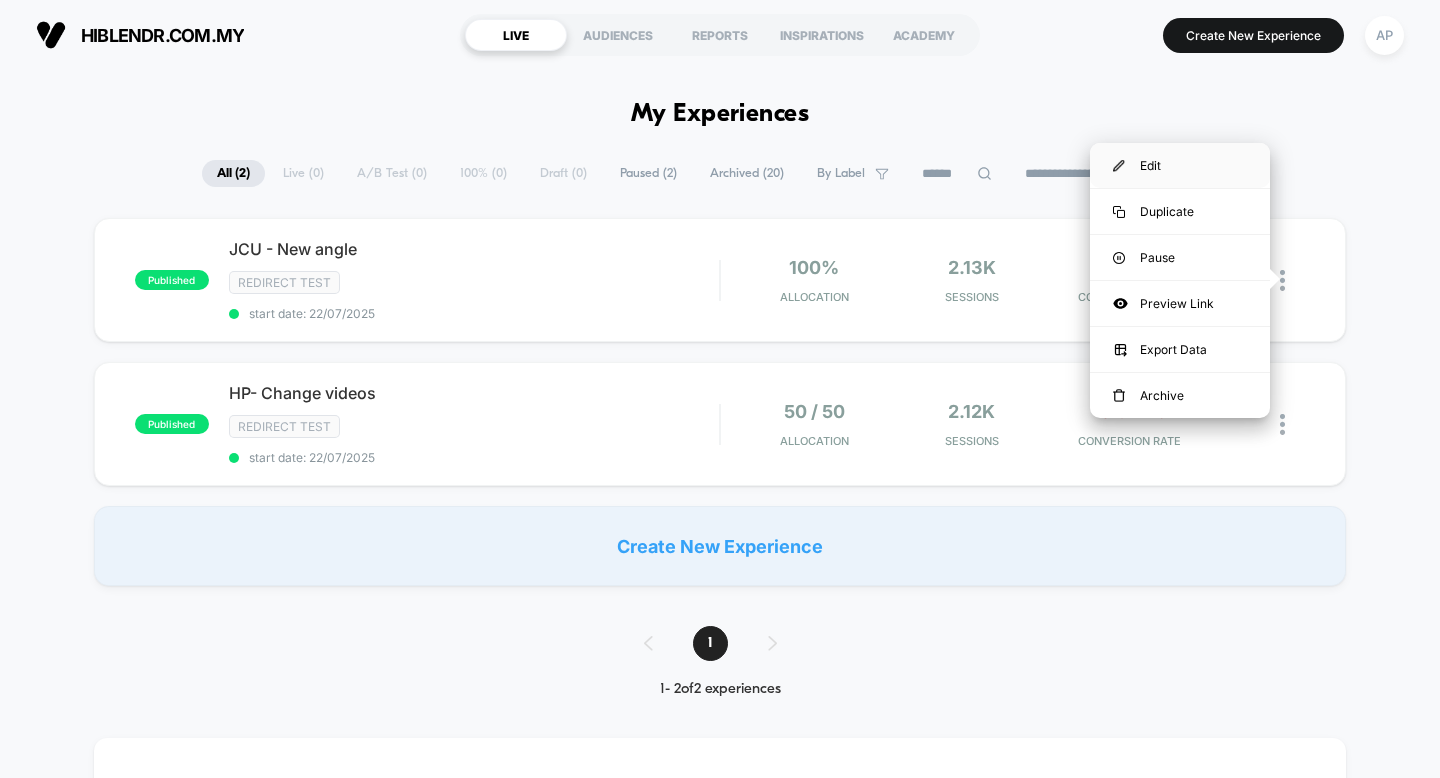 click on "Edit" at bounding box center [1180, 165] 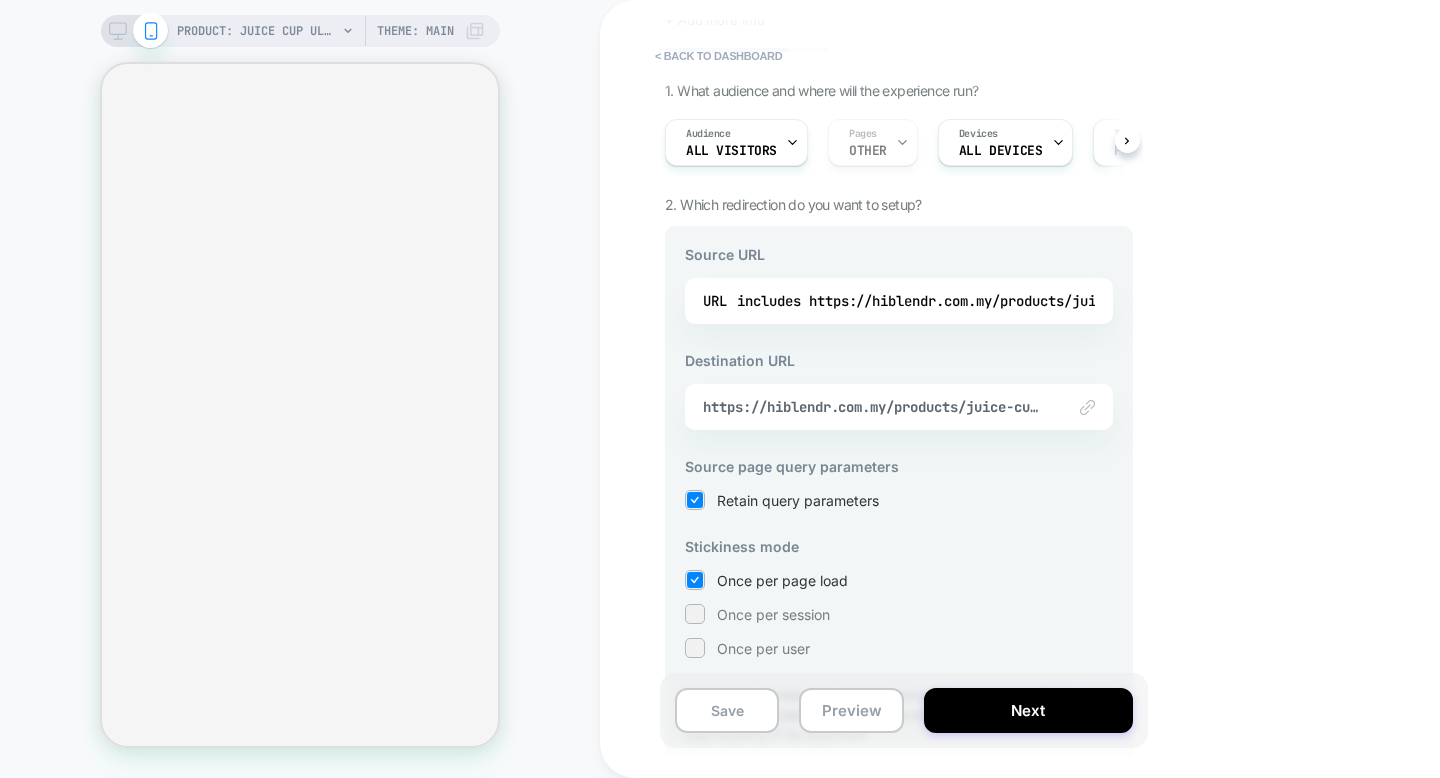 scroll, scrollTop: 0, scrollLeft: 0, axis: both 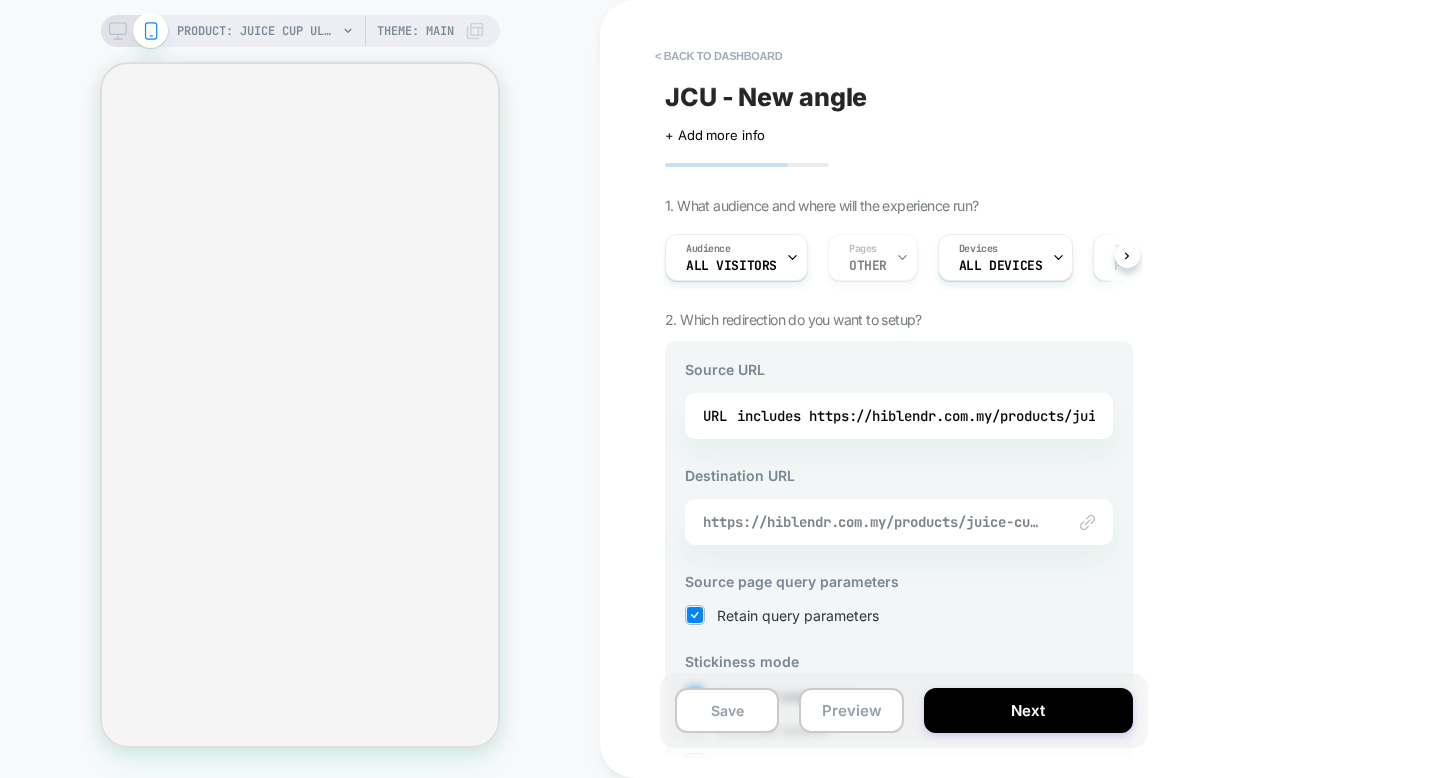 select on "**********" 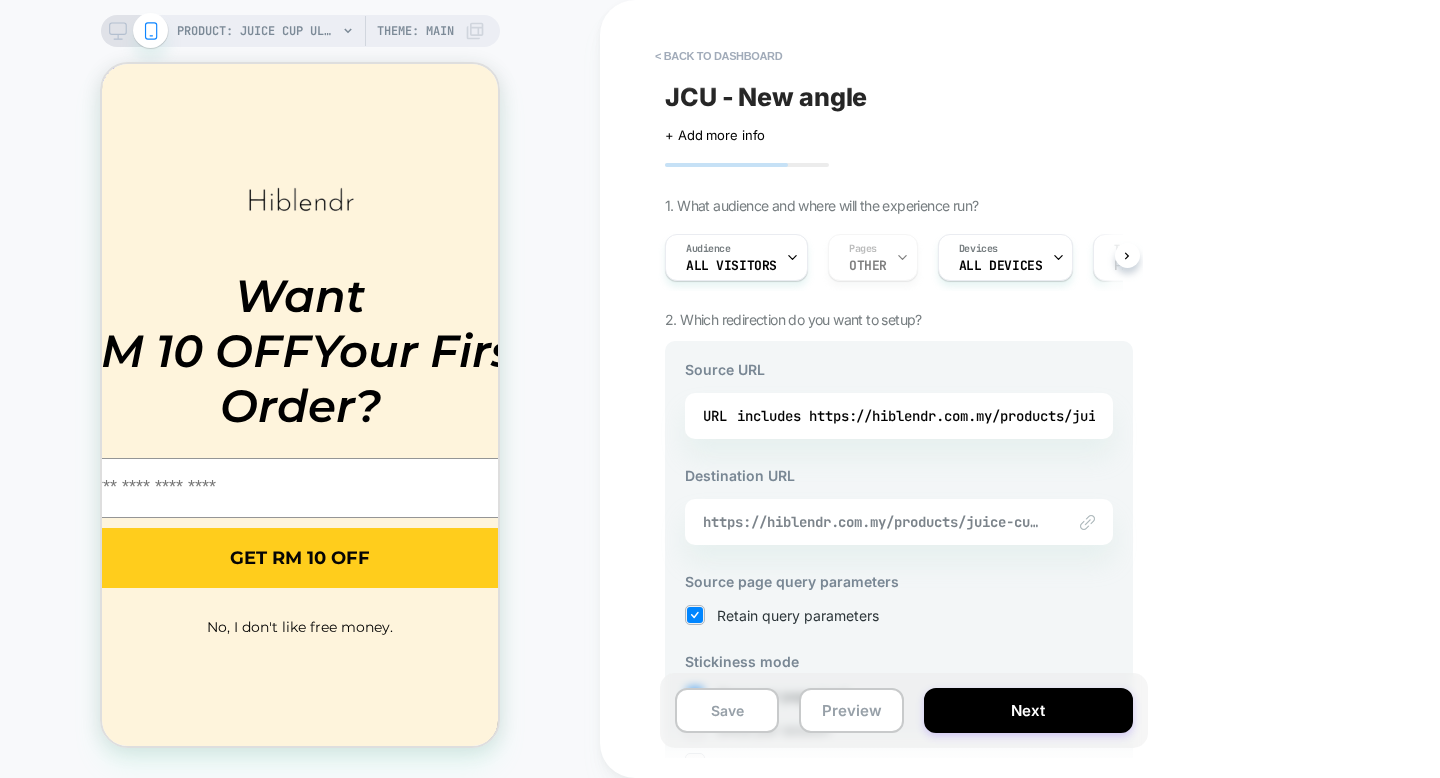 scroll, scrollTop: 0, scrollLeft: 0, axis: both 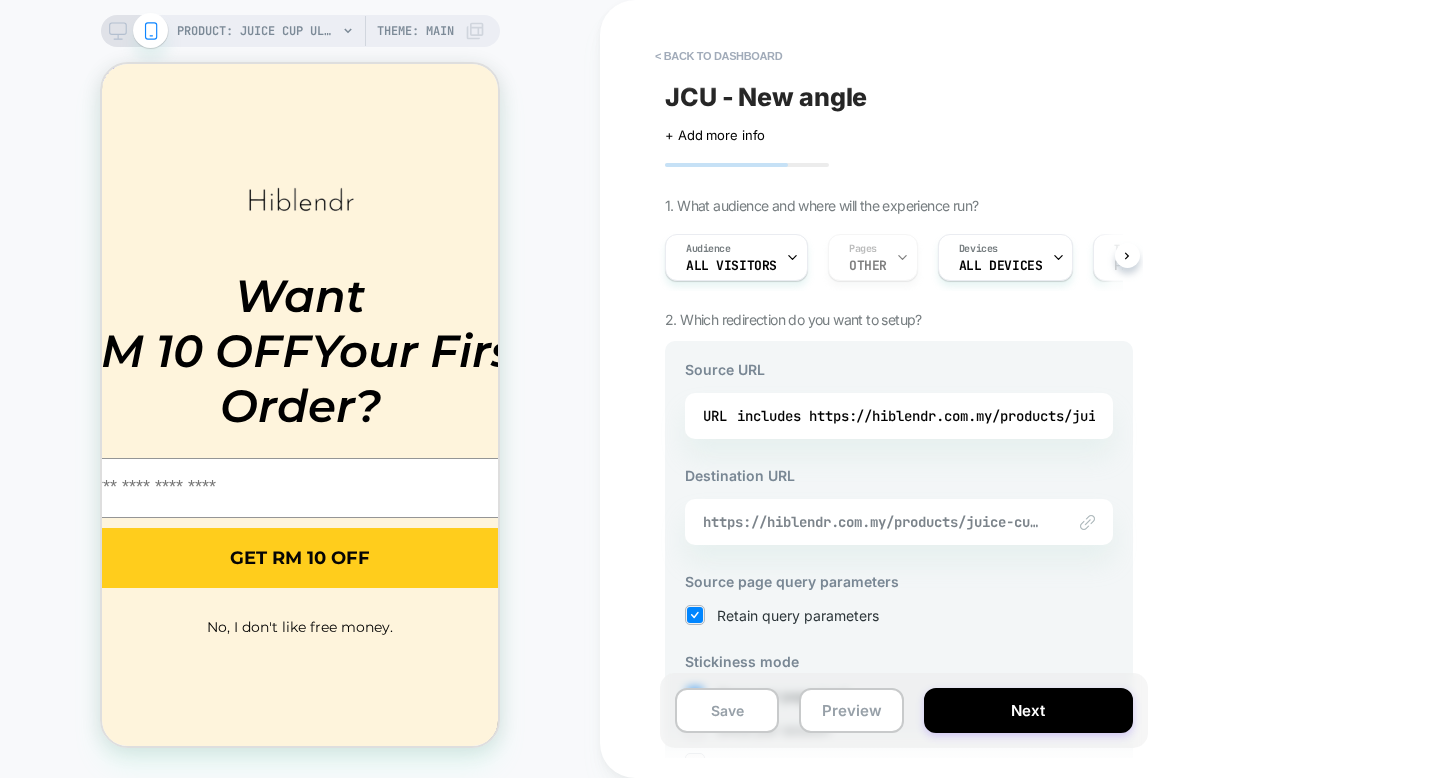 click on "https://hiblendr.com.my/products/juice-cup-ultra-2" at bounding box center (874, 522) 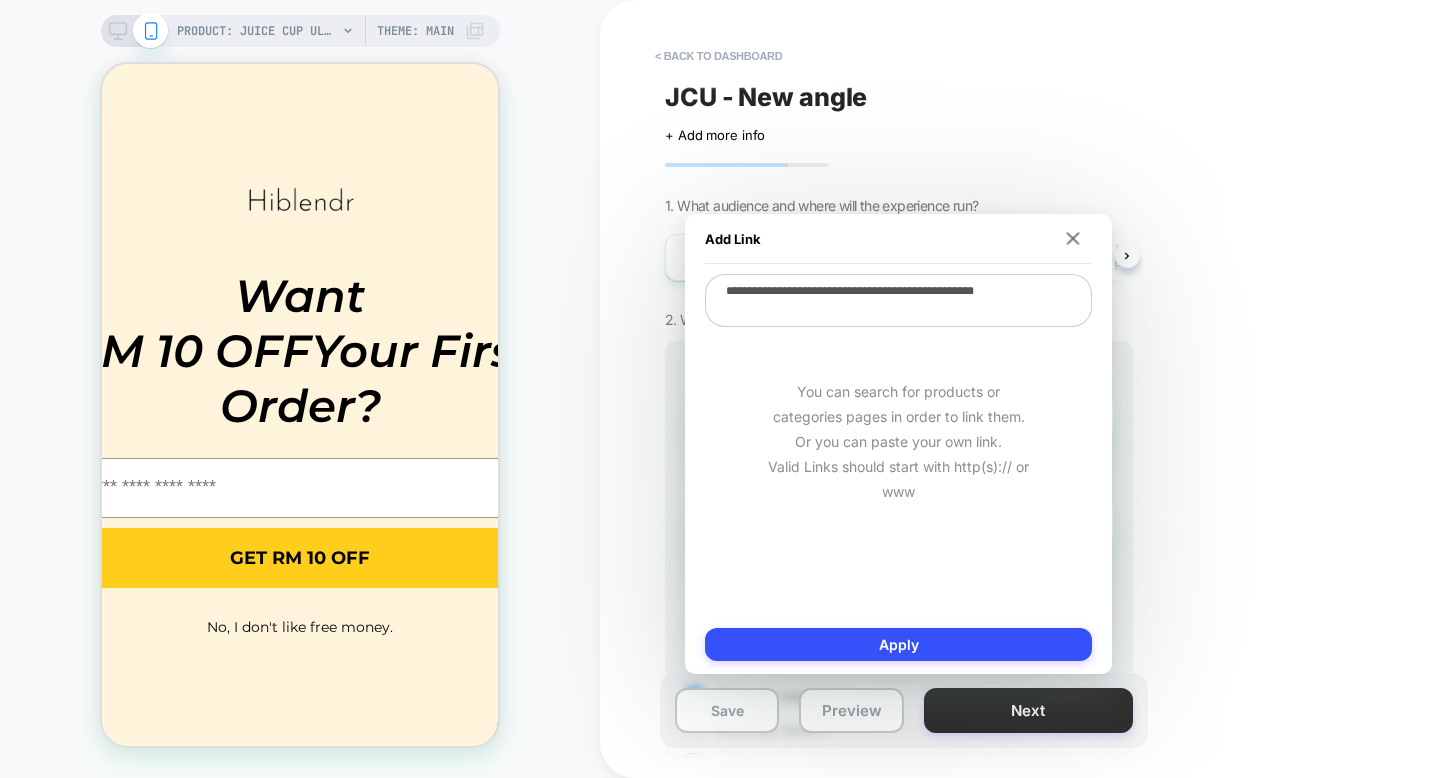 click on "Next" at bounding box center (1028, 710) 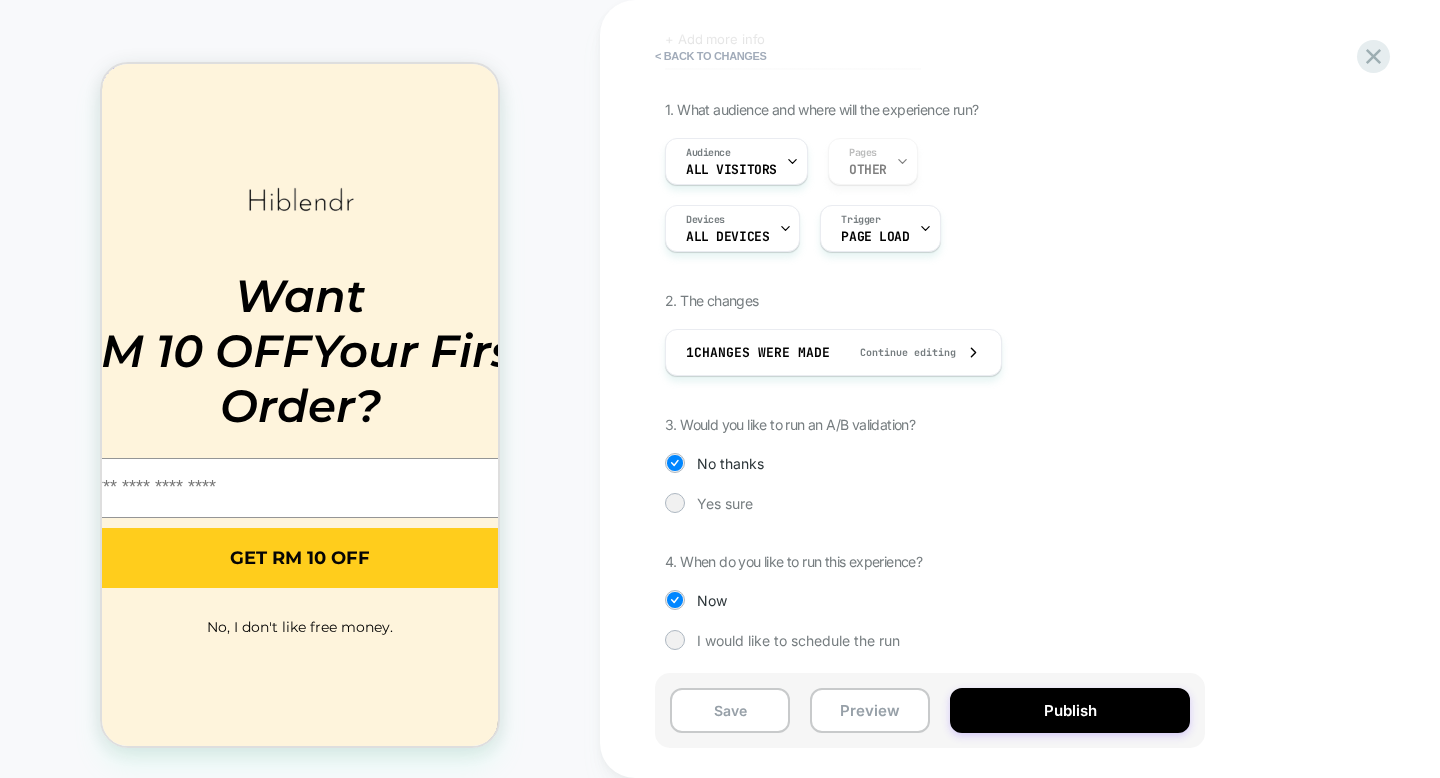 scroll, scrollTop: 97, scrollLeft: 0, axis: vertical 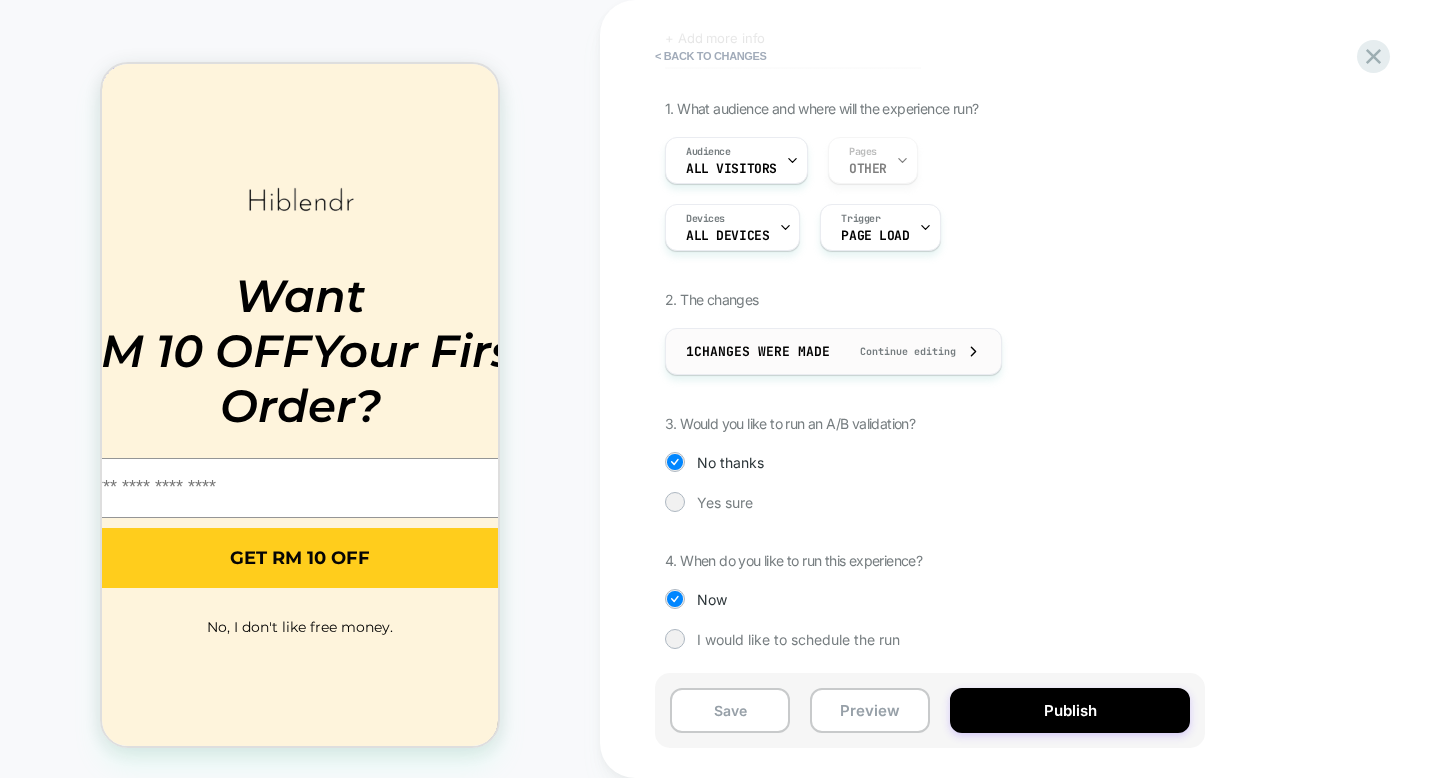 click on "1  Changes were made Continue editing" at bounding box center [833, 351] 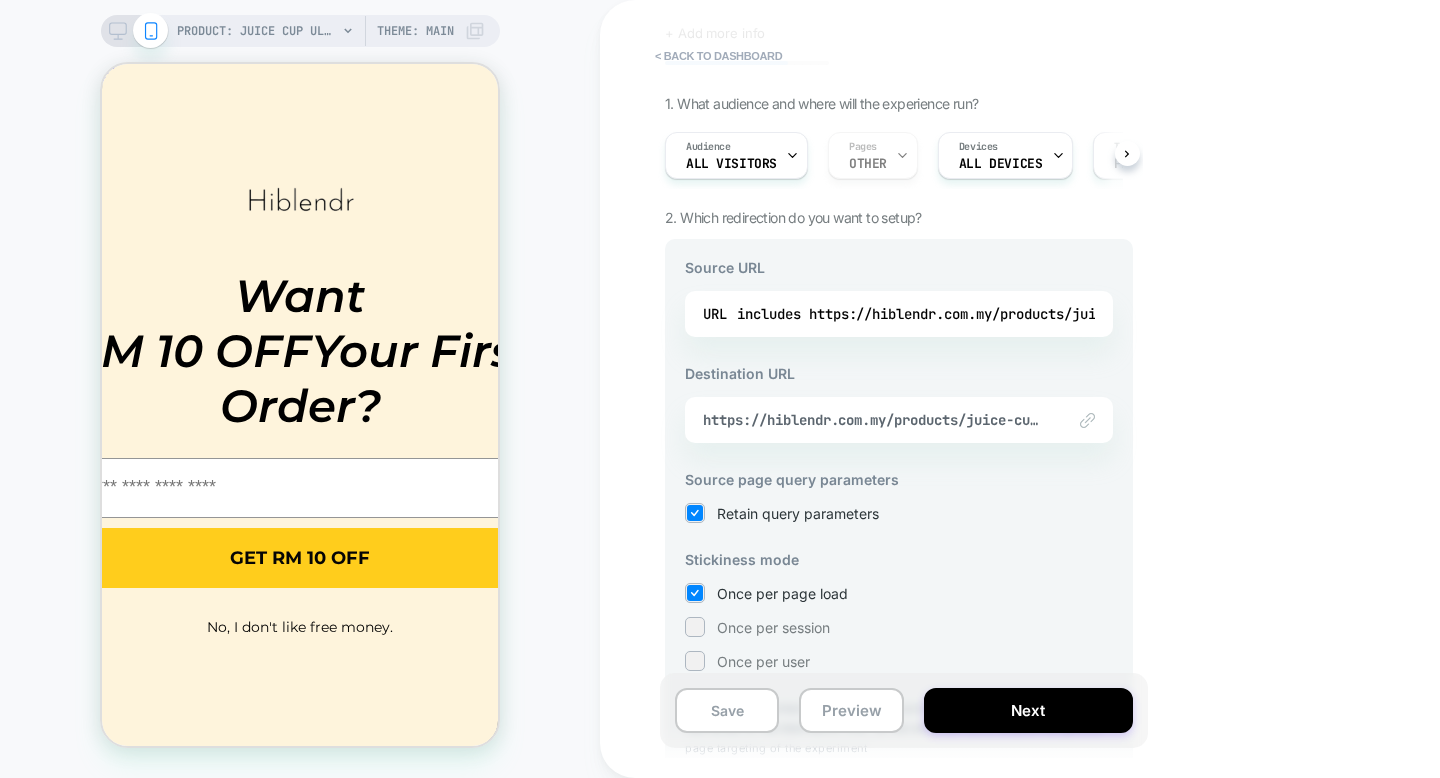 scroll, scrollTop: 202, scrollLeft: 0, axis: vertical 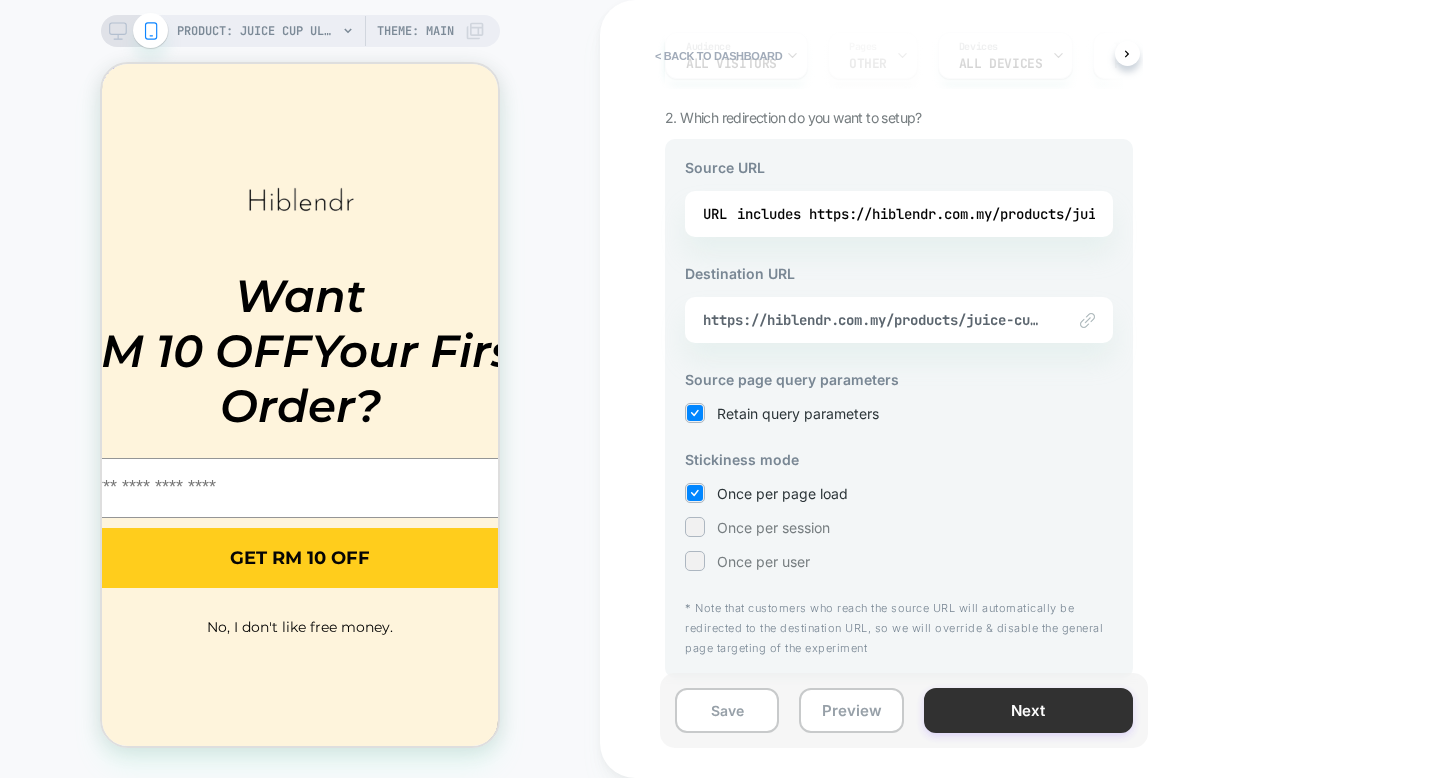click on "Next" at bounding box center [1028, 710] 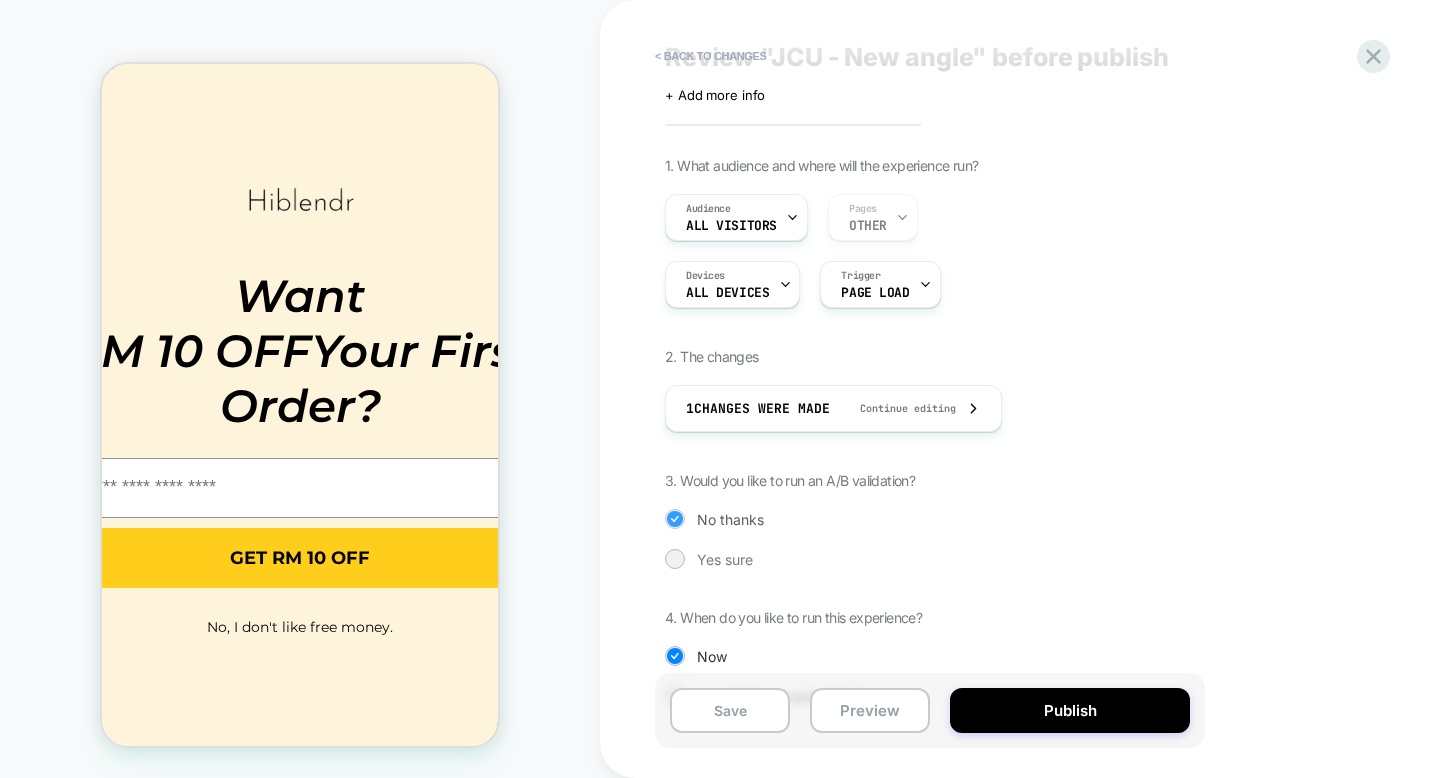 scroll, scrollTop: 97, scrollLeft: 0, axis: vertical 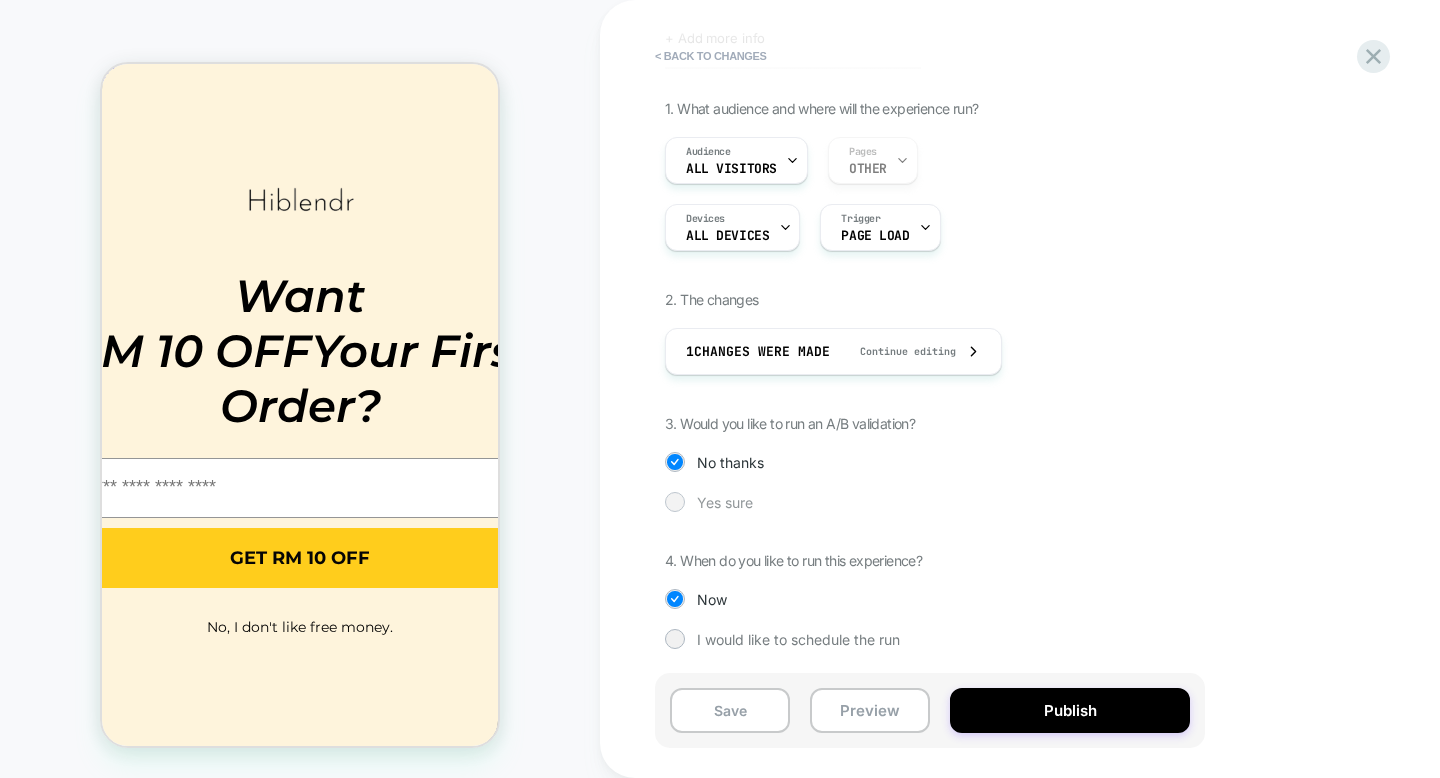 click at bounding box center [674, 501] 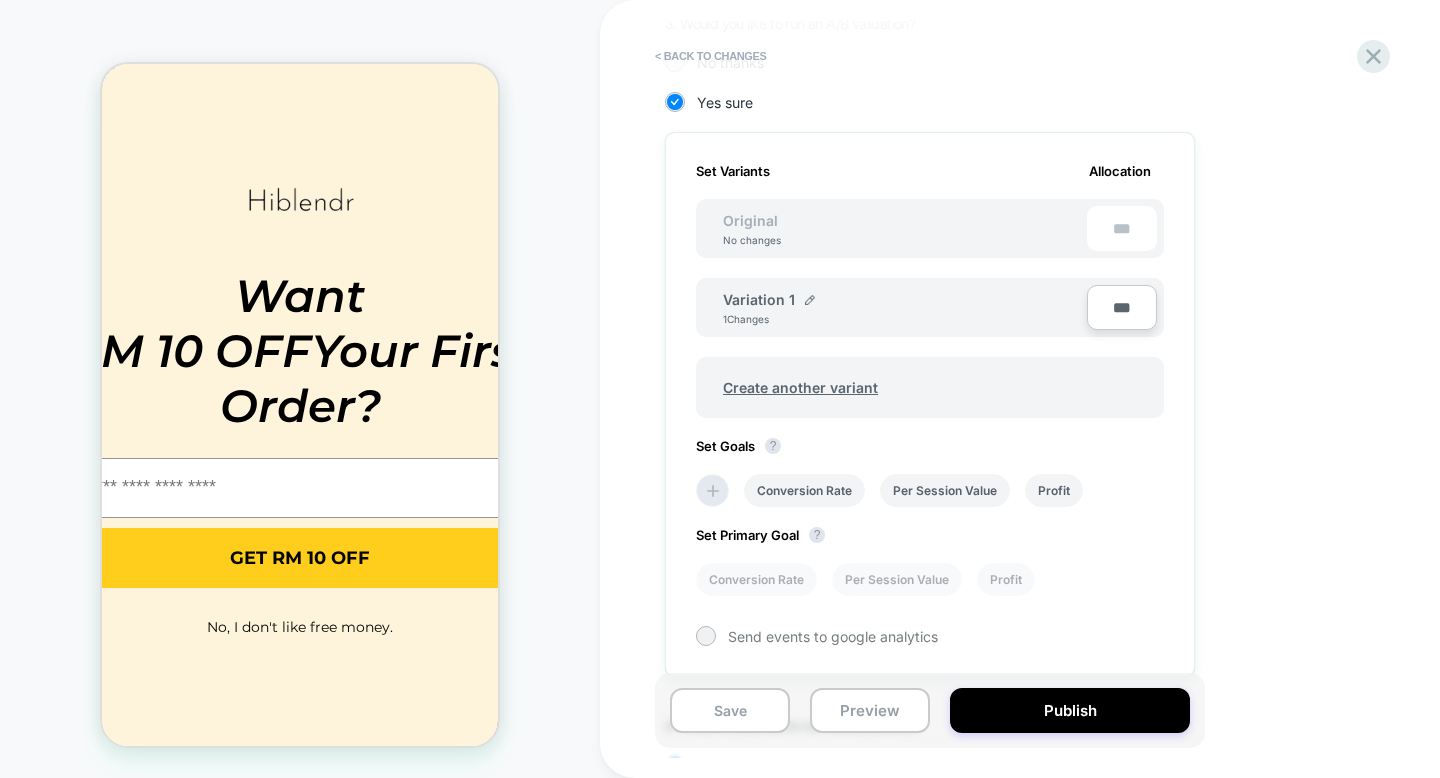 scroll, scrollTop: 663, scrollLeft: 0, axis: vertical 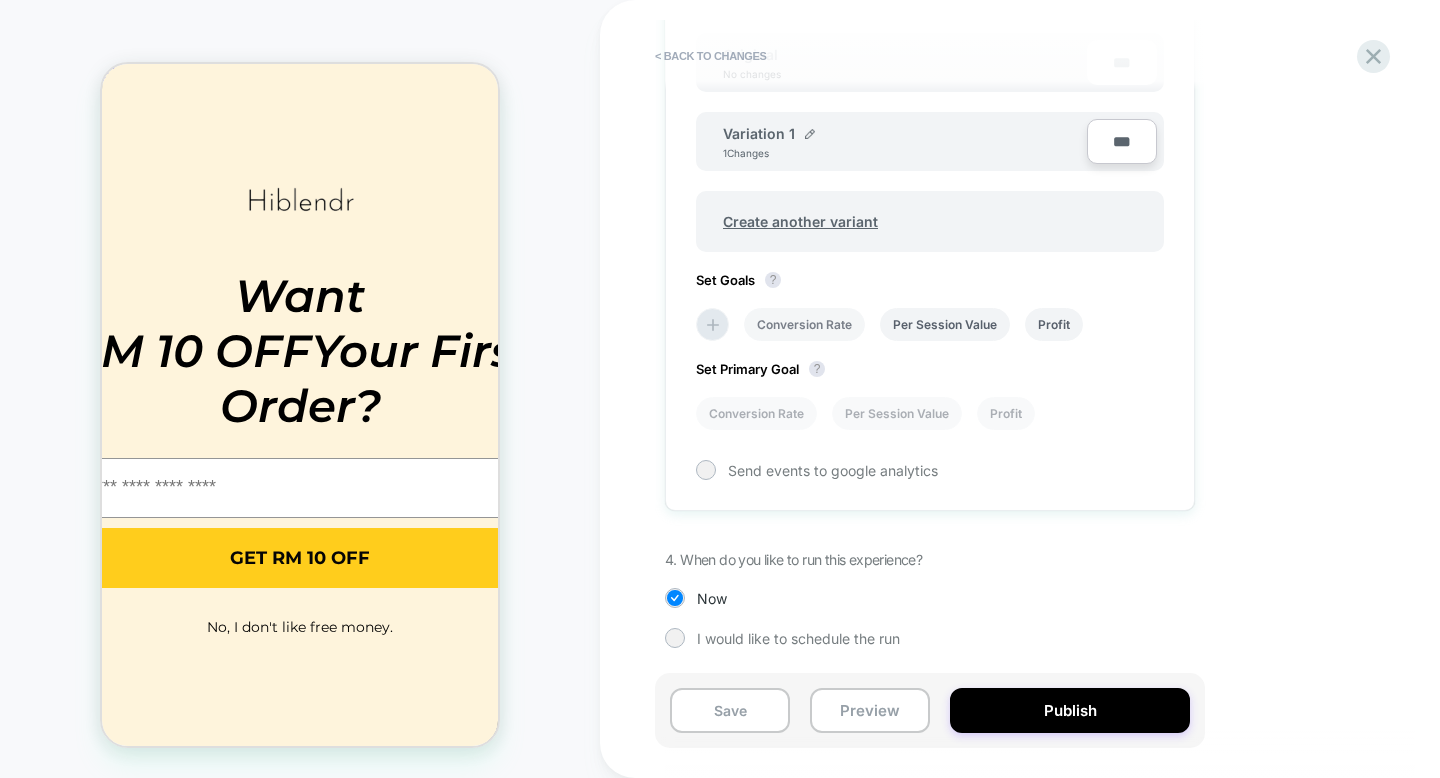 click on "Conversion Rate" at bounding box center [804, 324] 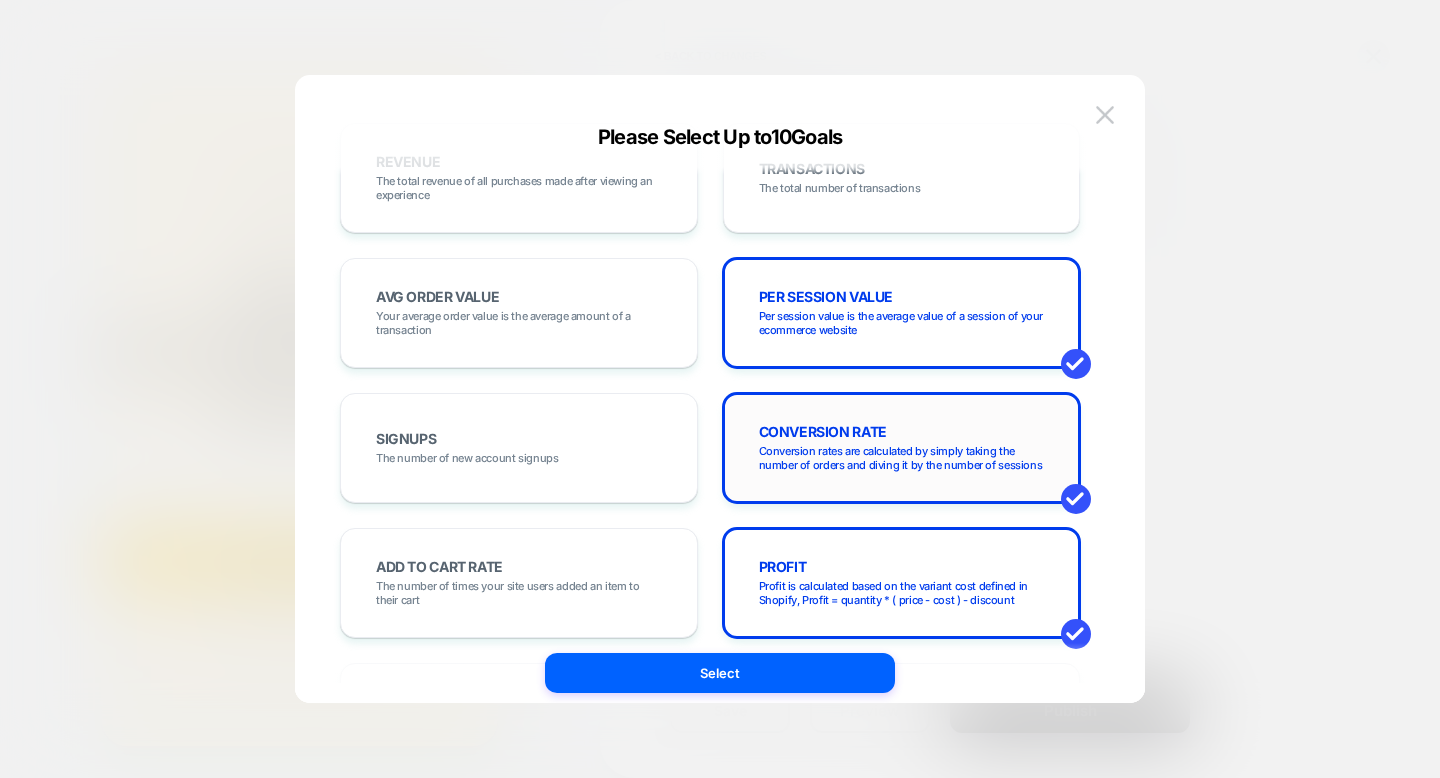 scroll, scrollTop: 43, scrollLeft: 0, axis: vertical 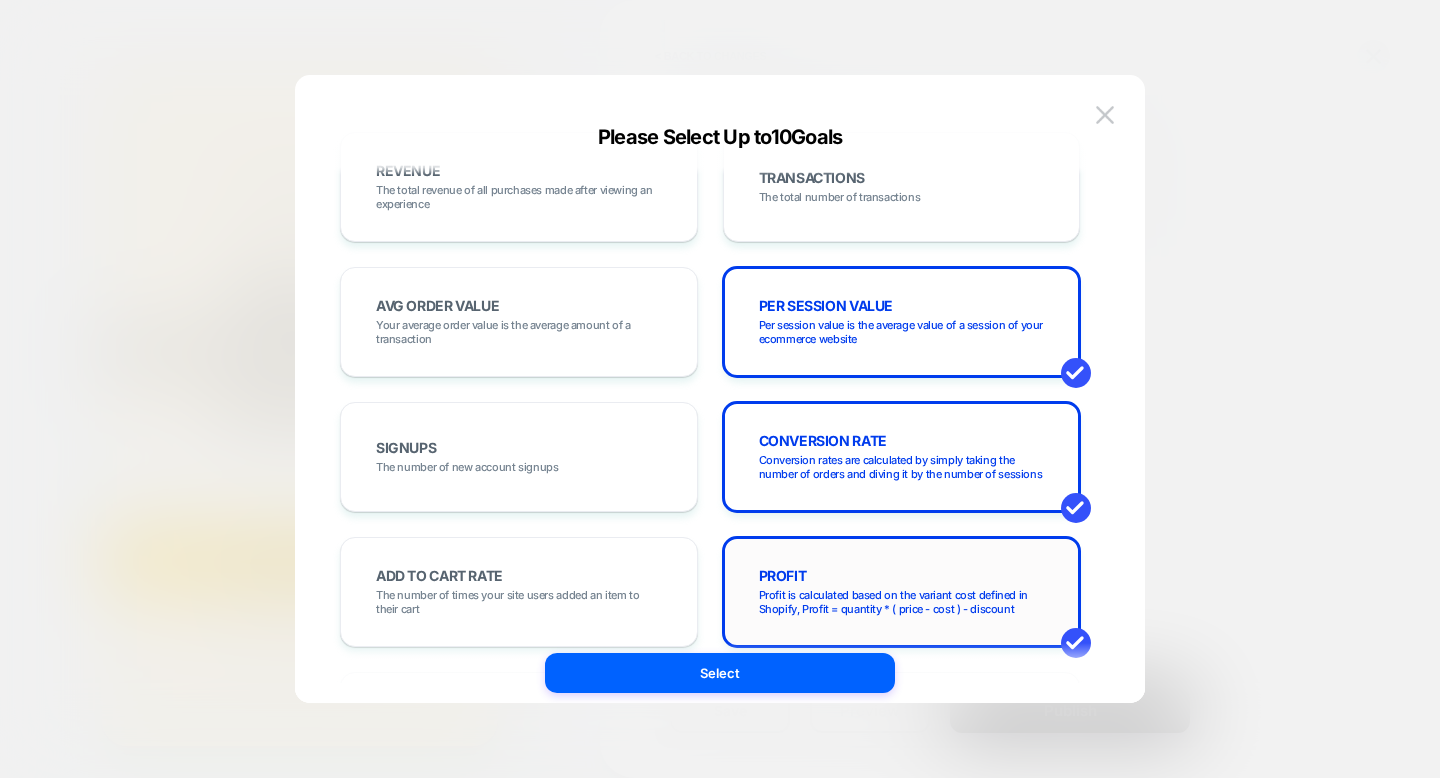 click on "PROFIT Profit is calculated based on the variant cost defined in Shopify, Profit = quantity * ( price - cost ) - discount" at bounding box center [902, 592] 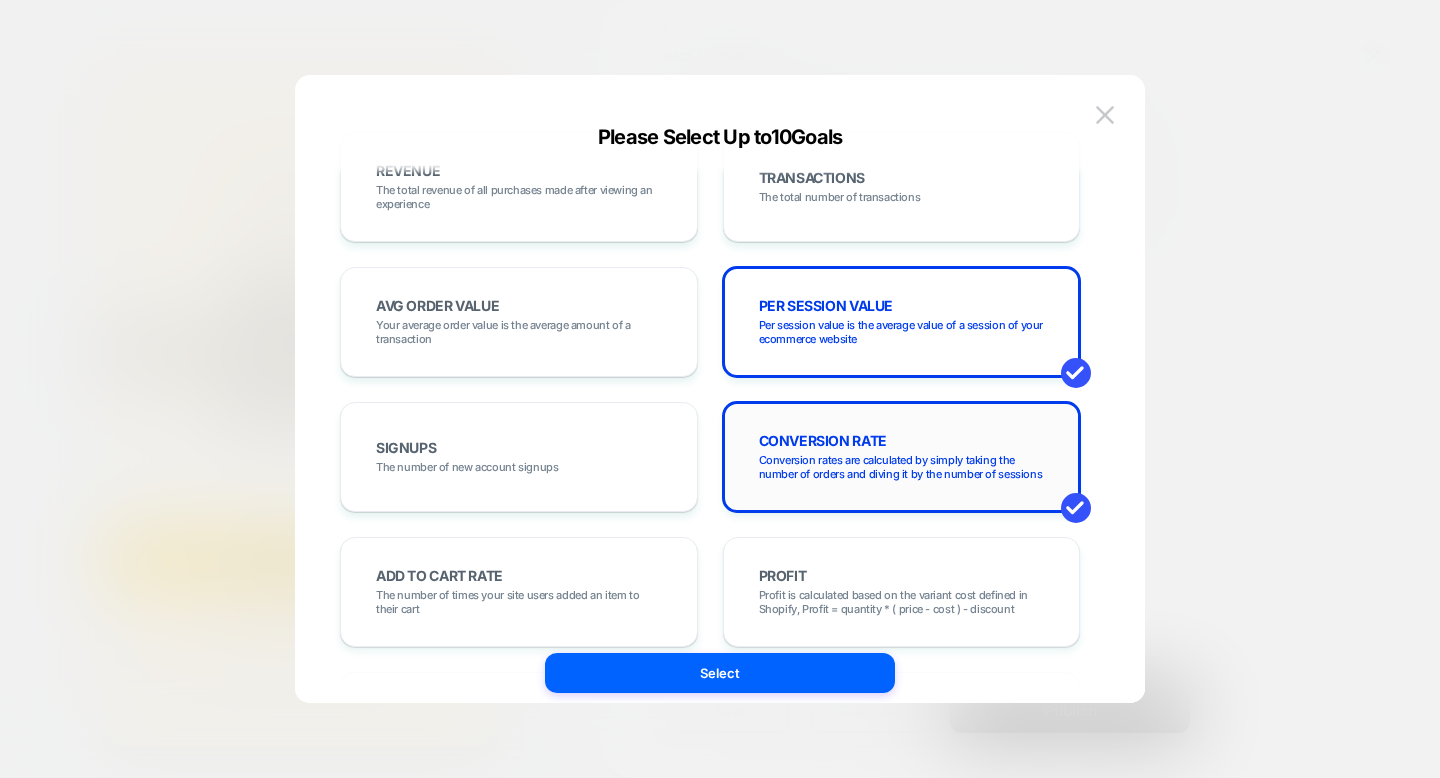 click on "CONVERSION RATE" at bounding box center [823, 441] 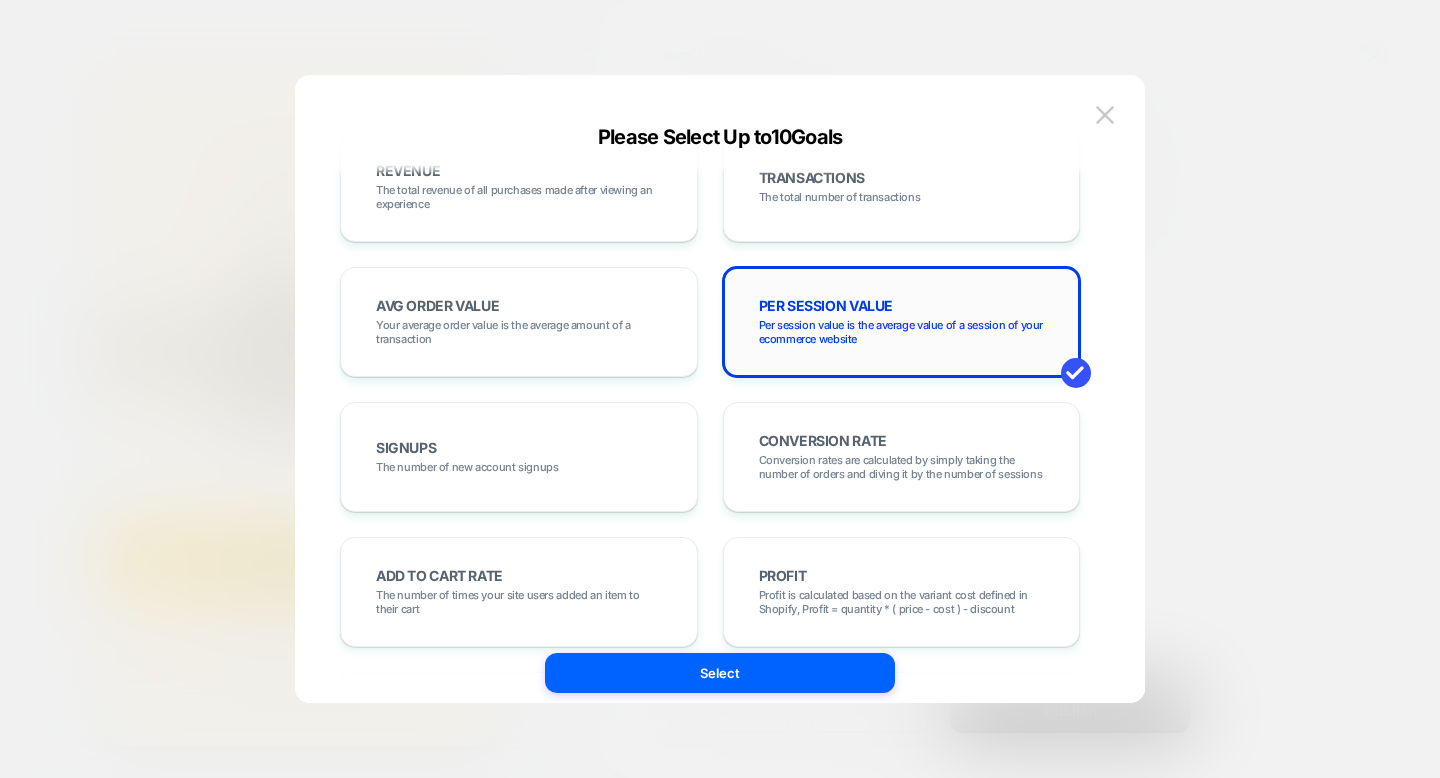 click on "Per session value is the average value of a session of your ecommerce website" at bounding box center (902, 332) 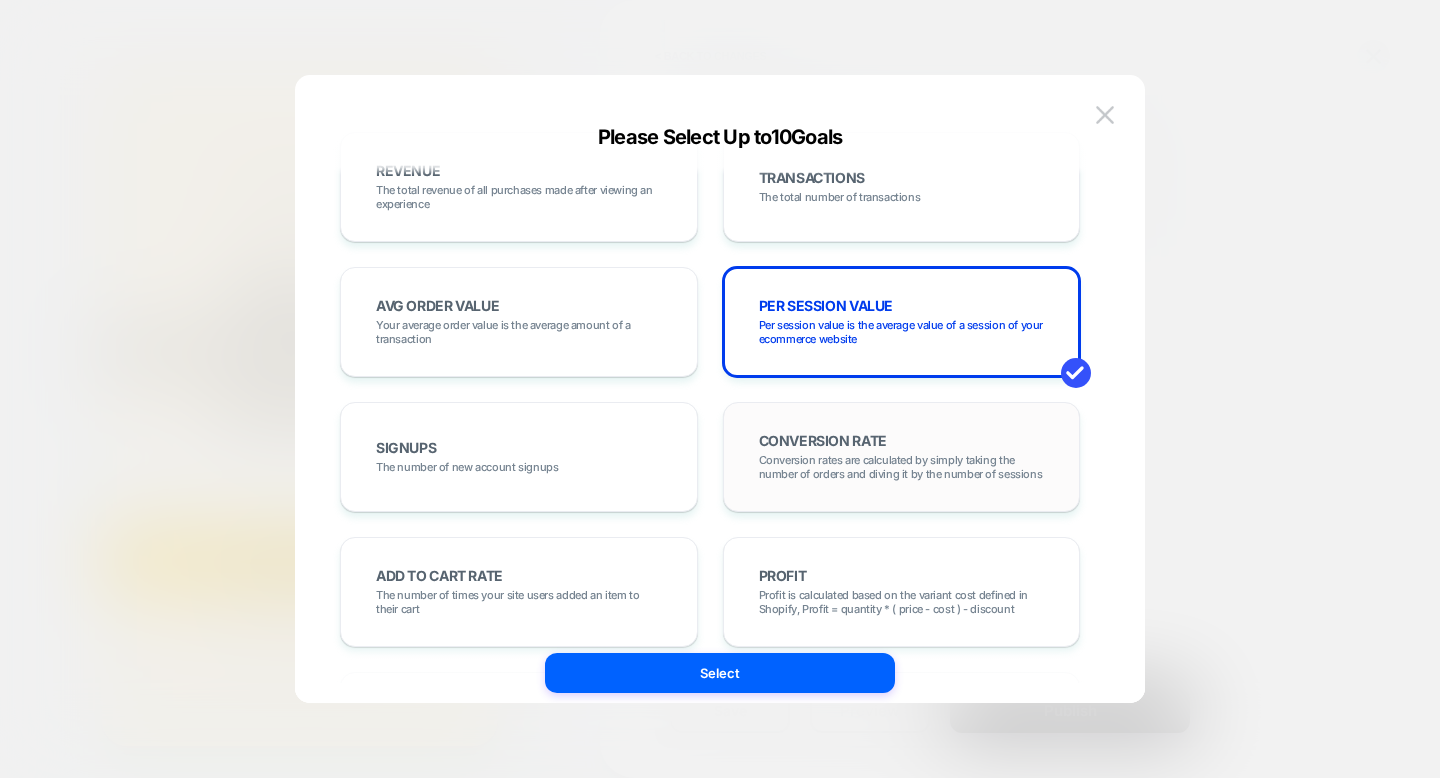 click on "Conversion rates are calculated by simply taking the number of orders and diving it by the number of sessions" at bounding box center (902, 467) 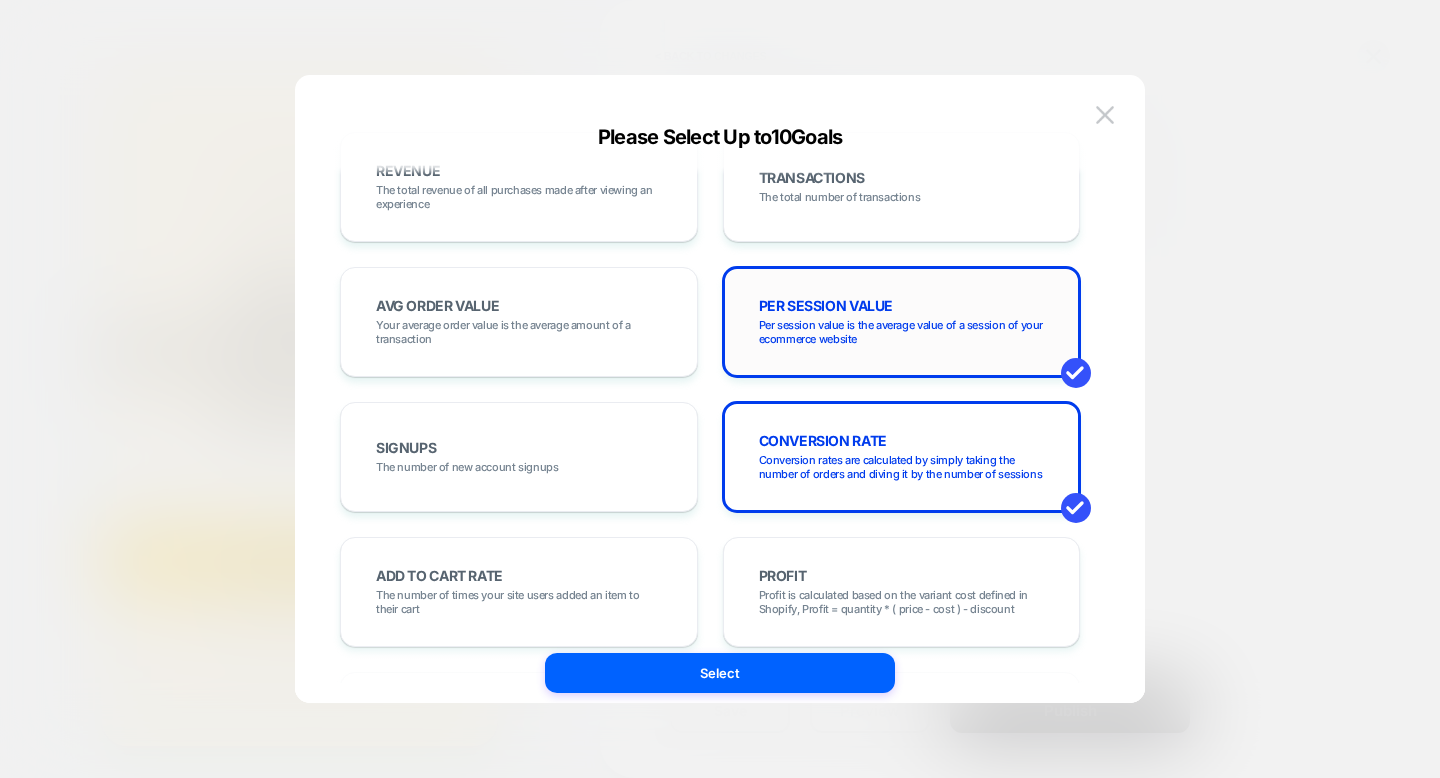 click on "PER SESSION VALUE Per session value is the average value of a session of your ecommerce website" at bounding box center (902, 322) 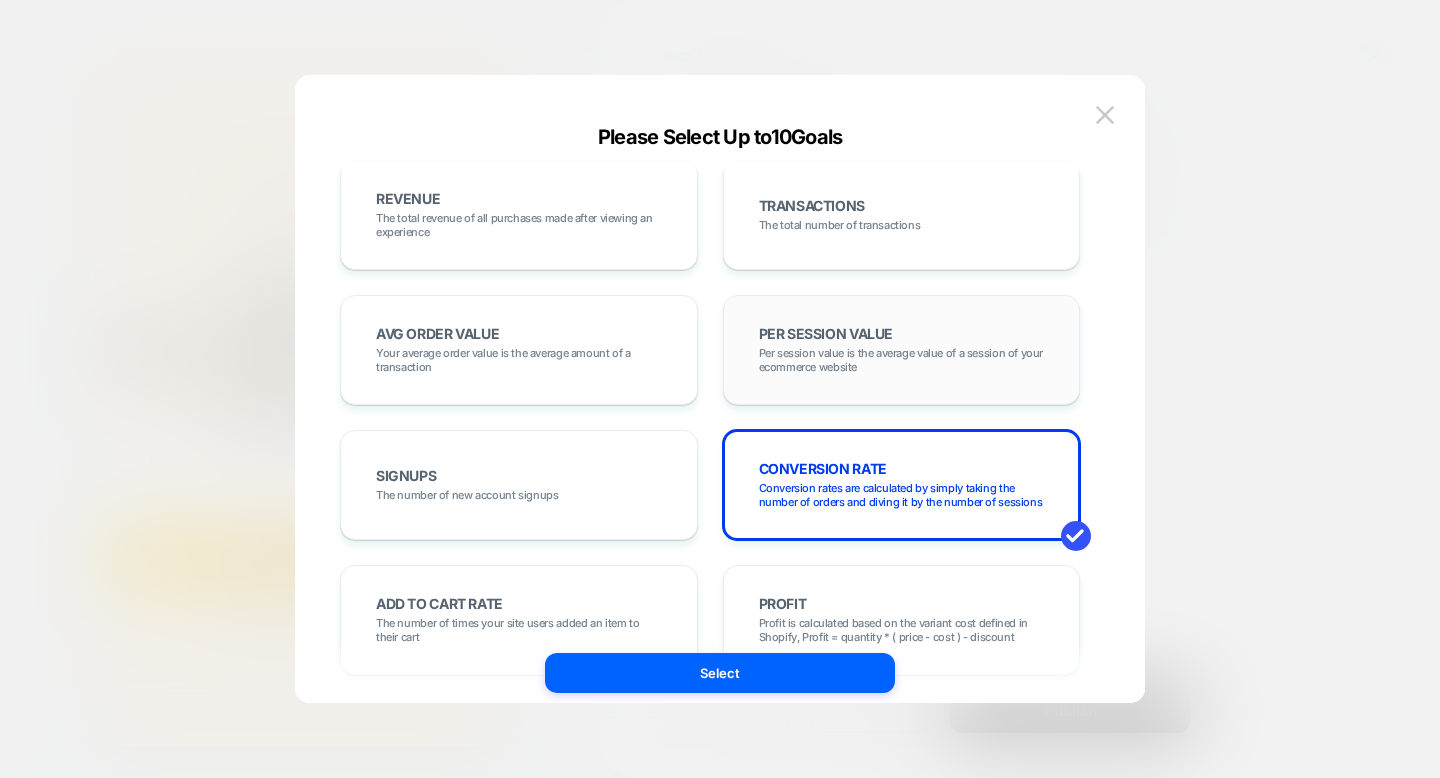 scroll, scrollTop: 0, scrollLeft: 0, axis: both 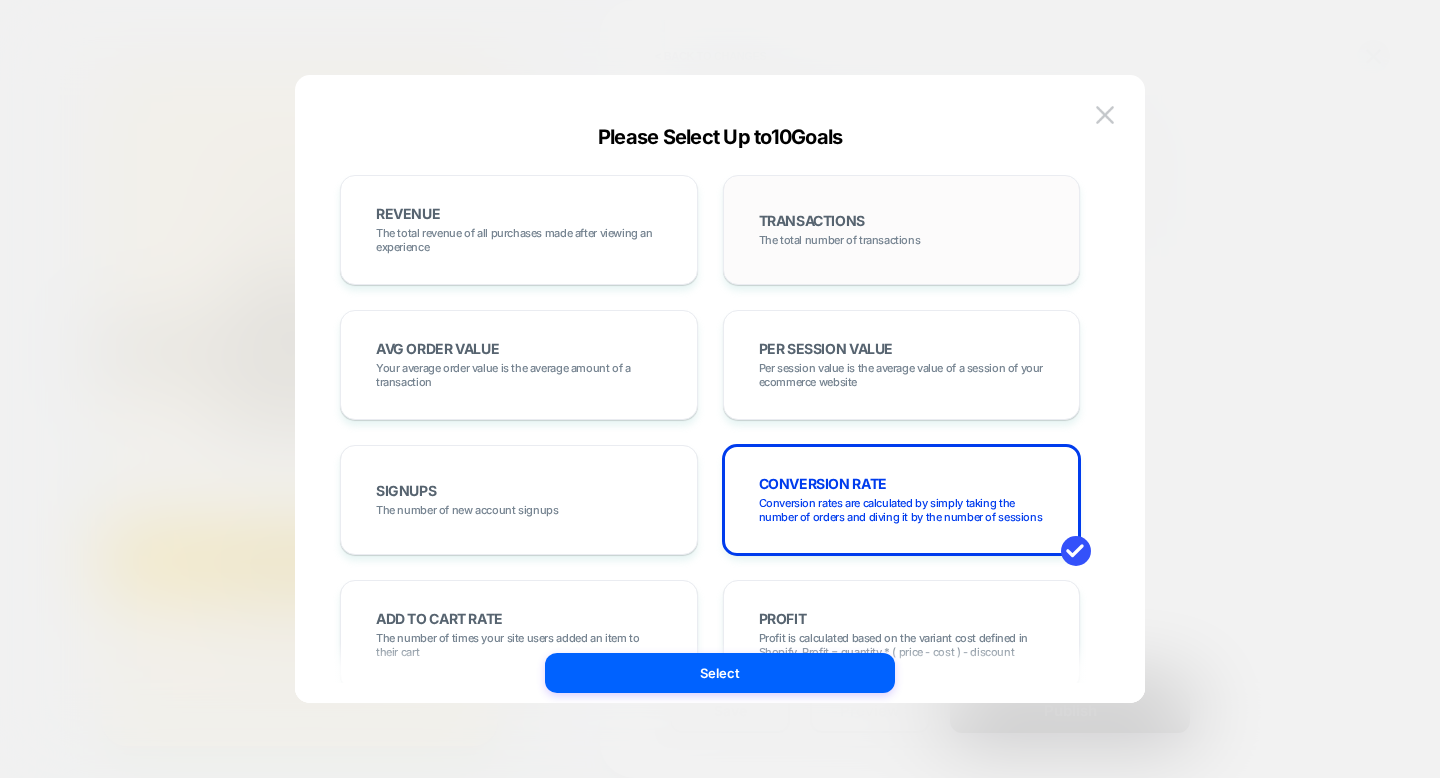 click on "TRANSACTIONS" at bounding box center (812, 221) 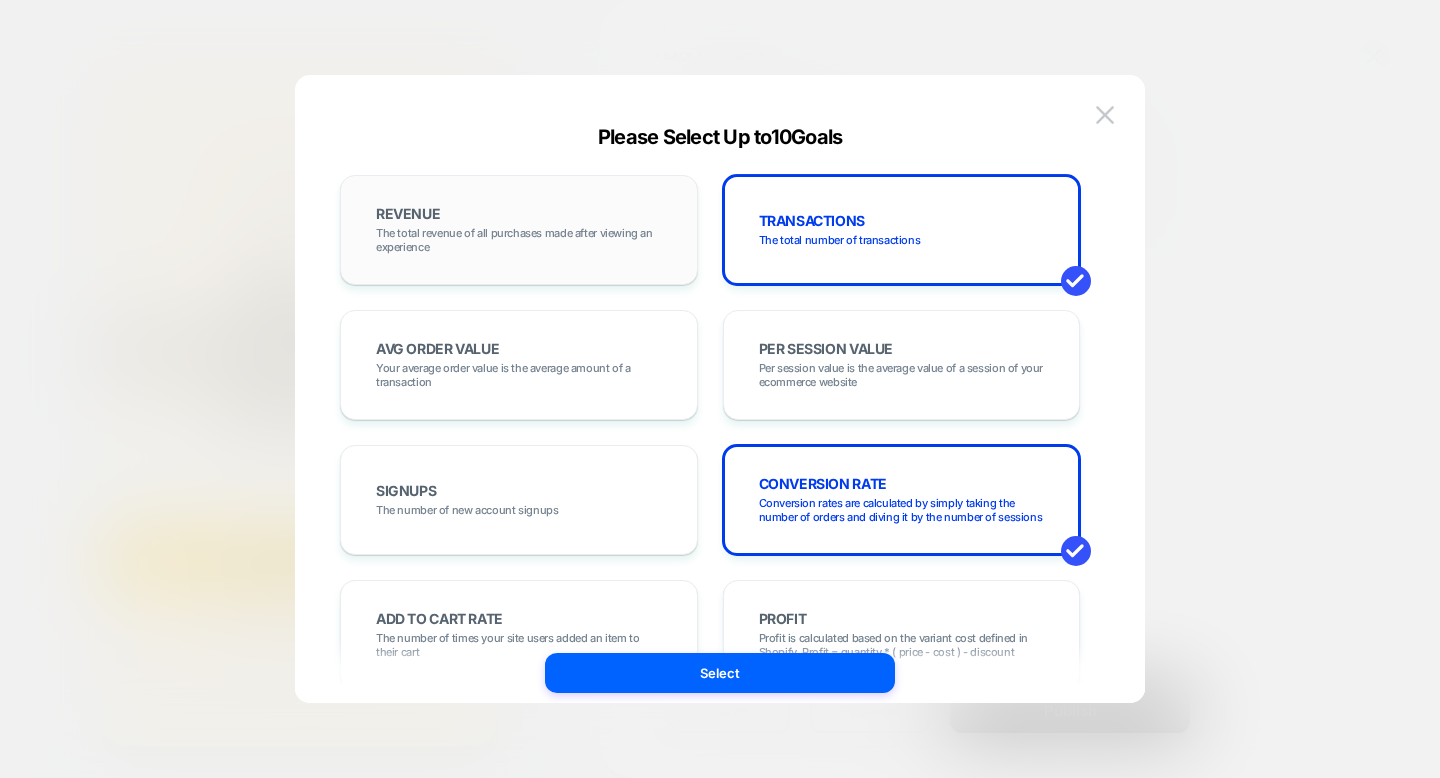 click on "The total revenue of all purchases made after viewing an experience" at bounding box center [519, 240] 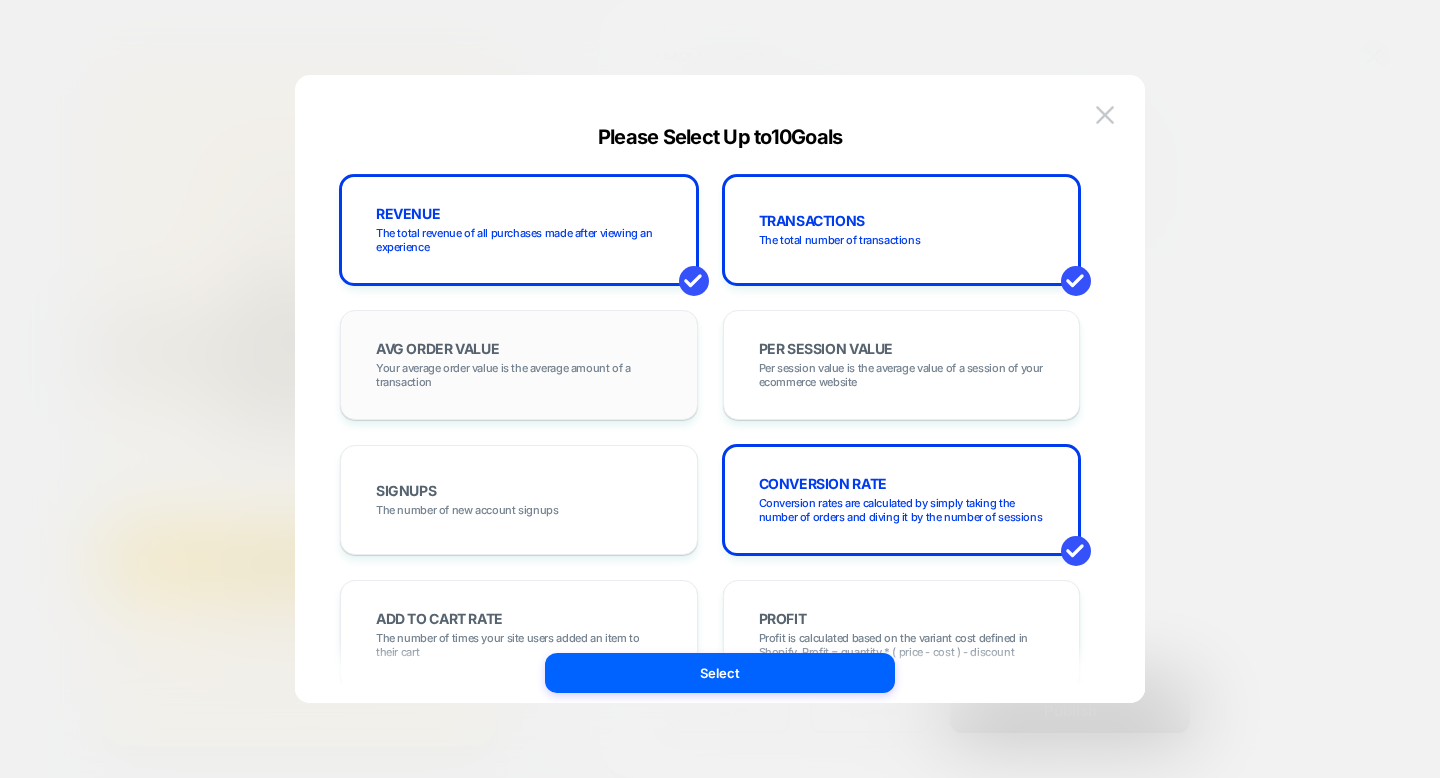 click on "AVG ORDER VALUE Your average order value is the average amount of a transaction" at bounding box center (519, 365) 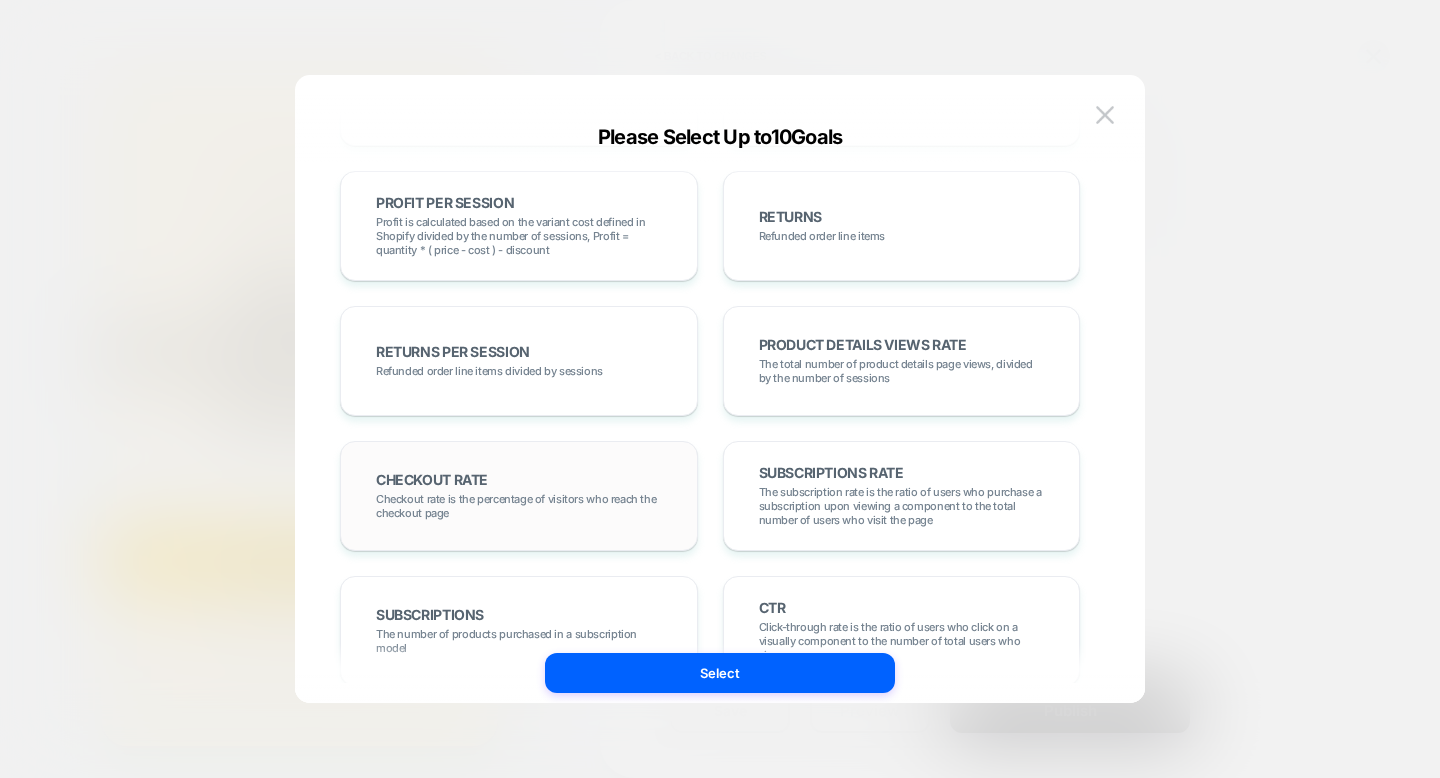 click on "Checkout rate is the percentage of visitors who reach the checkout page" at bounding box center (519, 506) 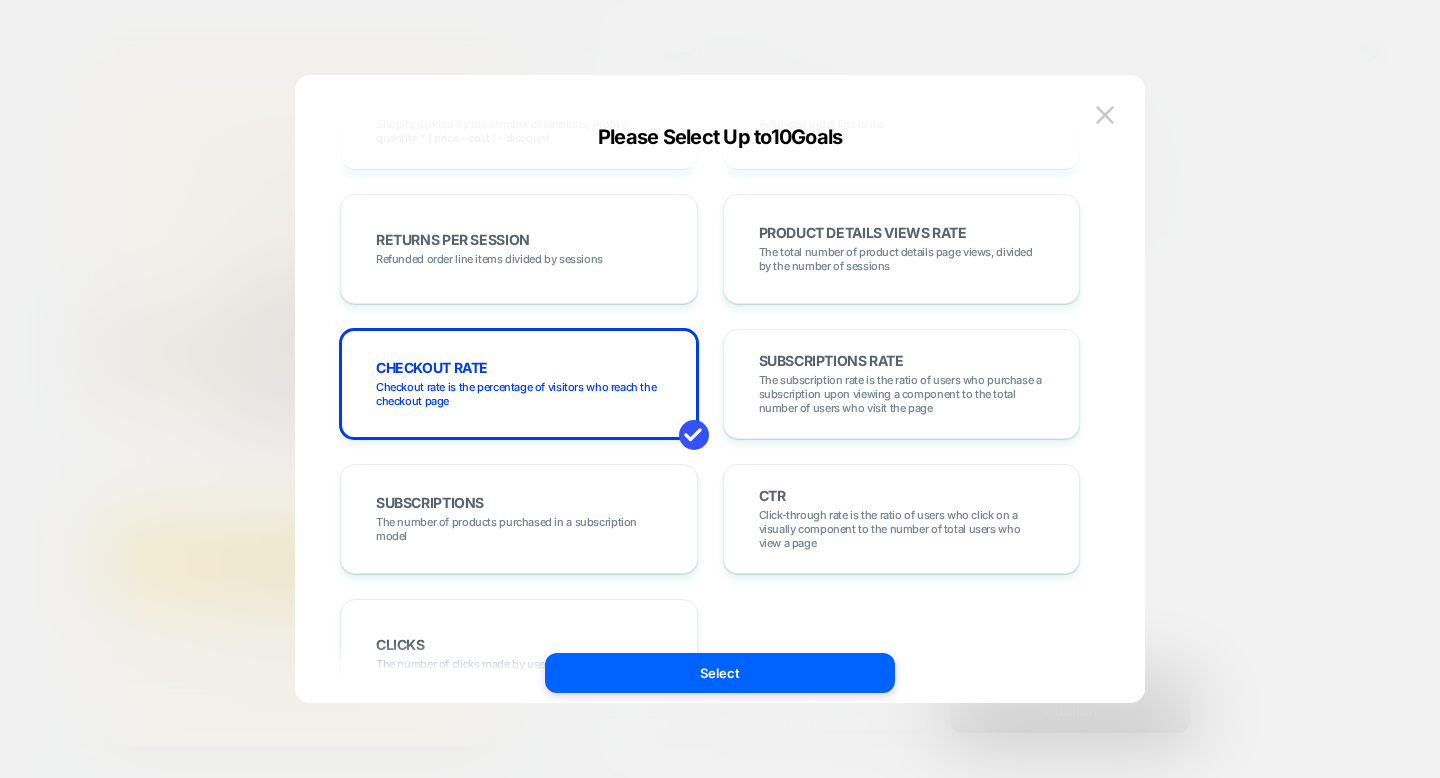 scroll, scrollTop: 742, scrollLeft: 0, axis: vertical 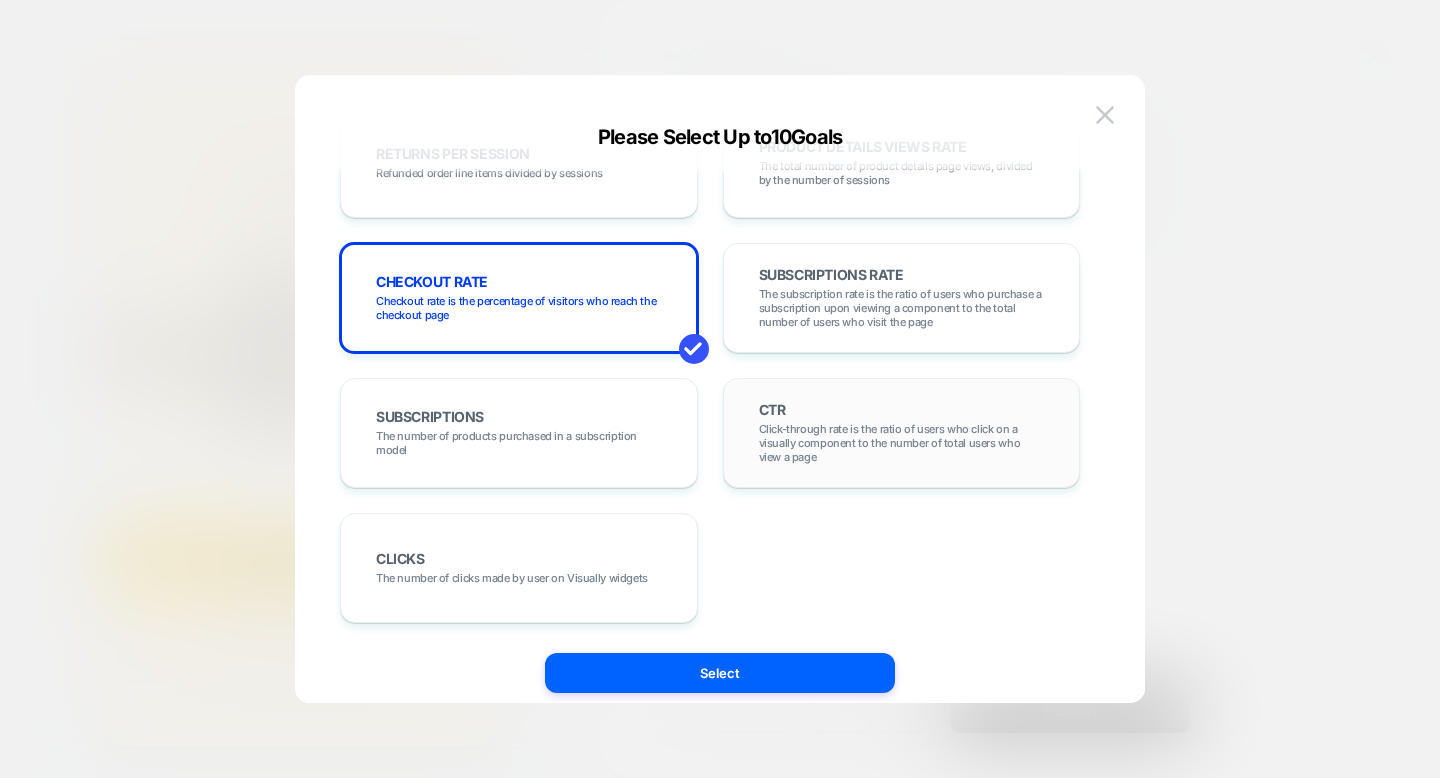 click on "CTR Click-through rate is the ratio of users who click on a visually component to the number of total users who view a page" at bounding box center [902, 433] 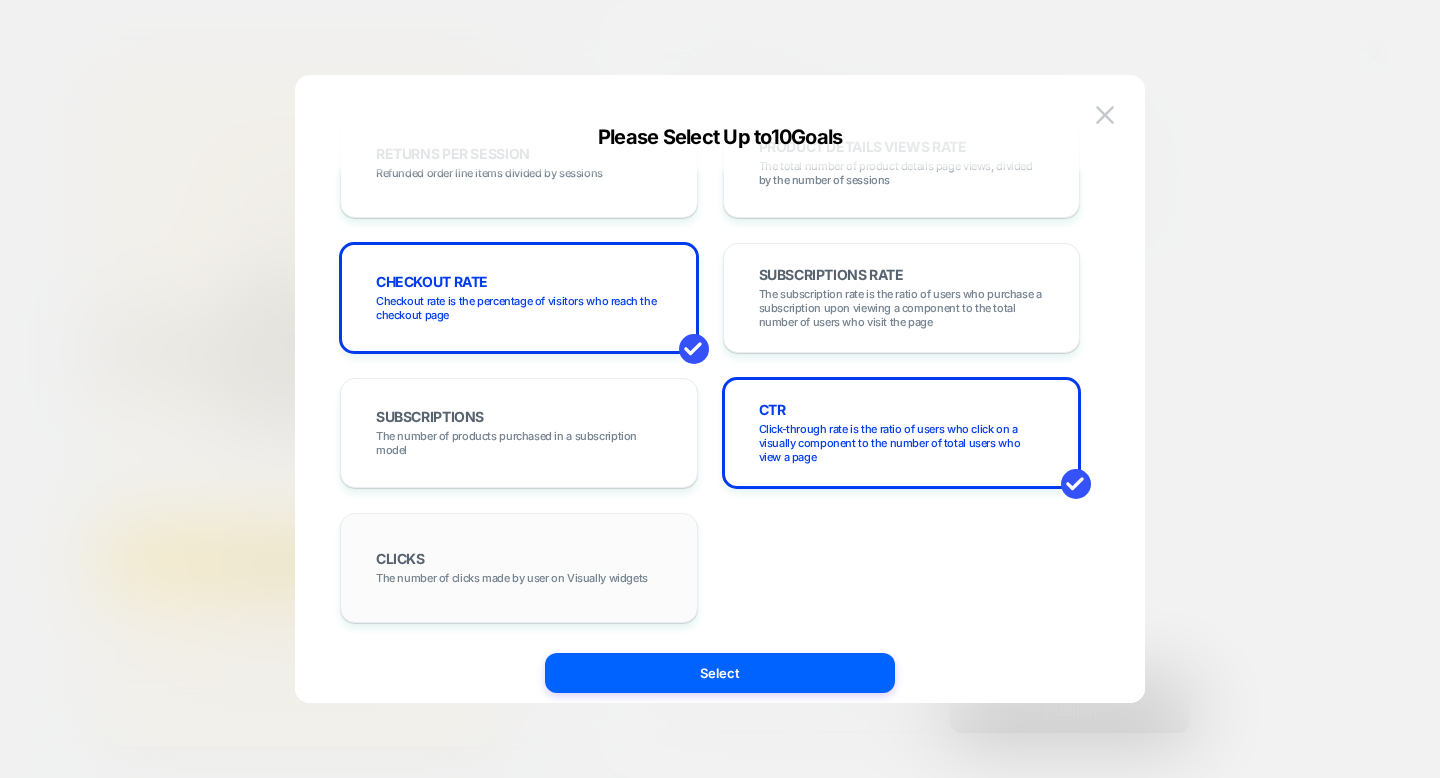 drag, startPoint x: 621, startPoint y: 522, endPoint x: 722, endPoint y: 636, distance: 152.30562 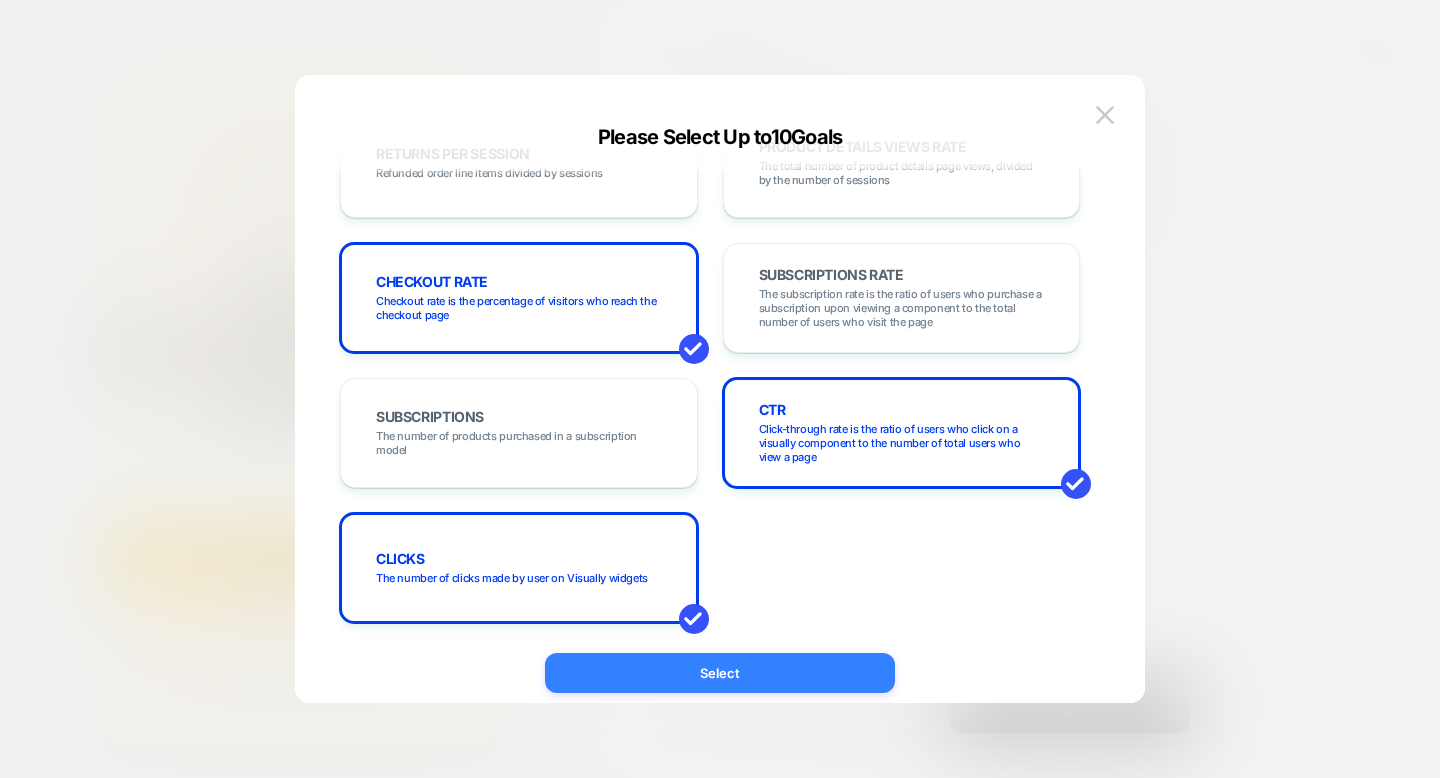 click on "Select" at bounding box center [720, 673] 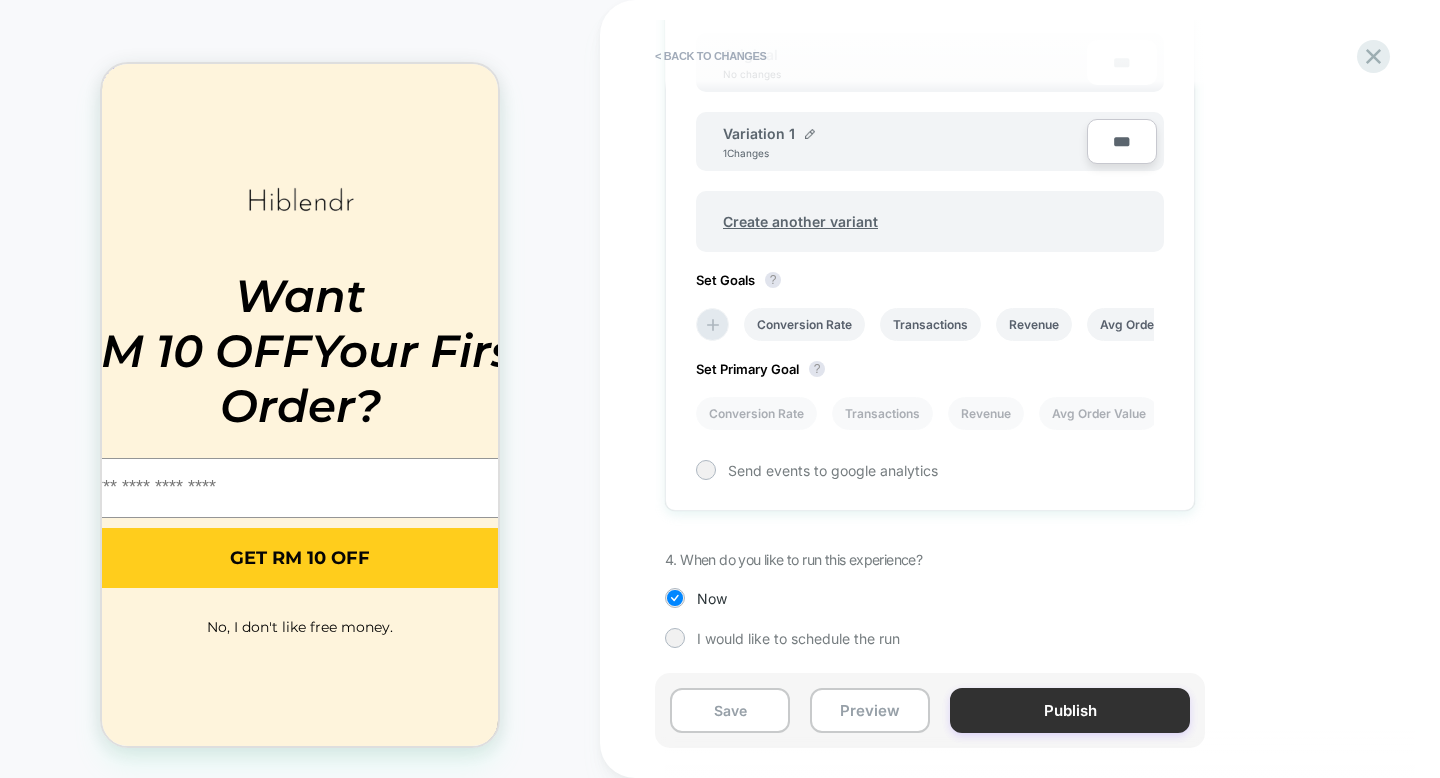 click on "Publish" at bounding box center [1070, 710] 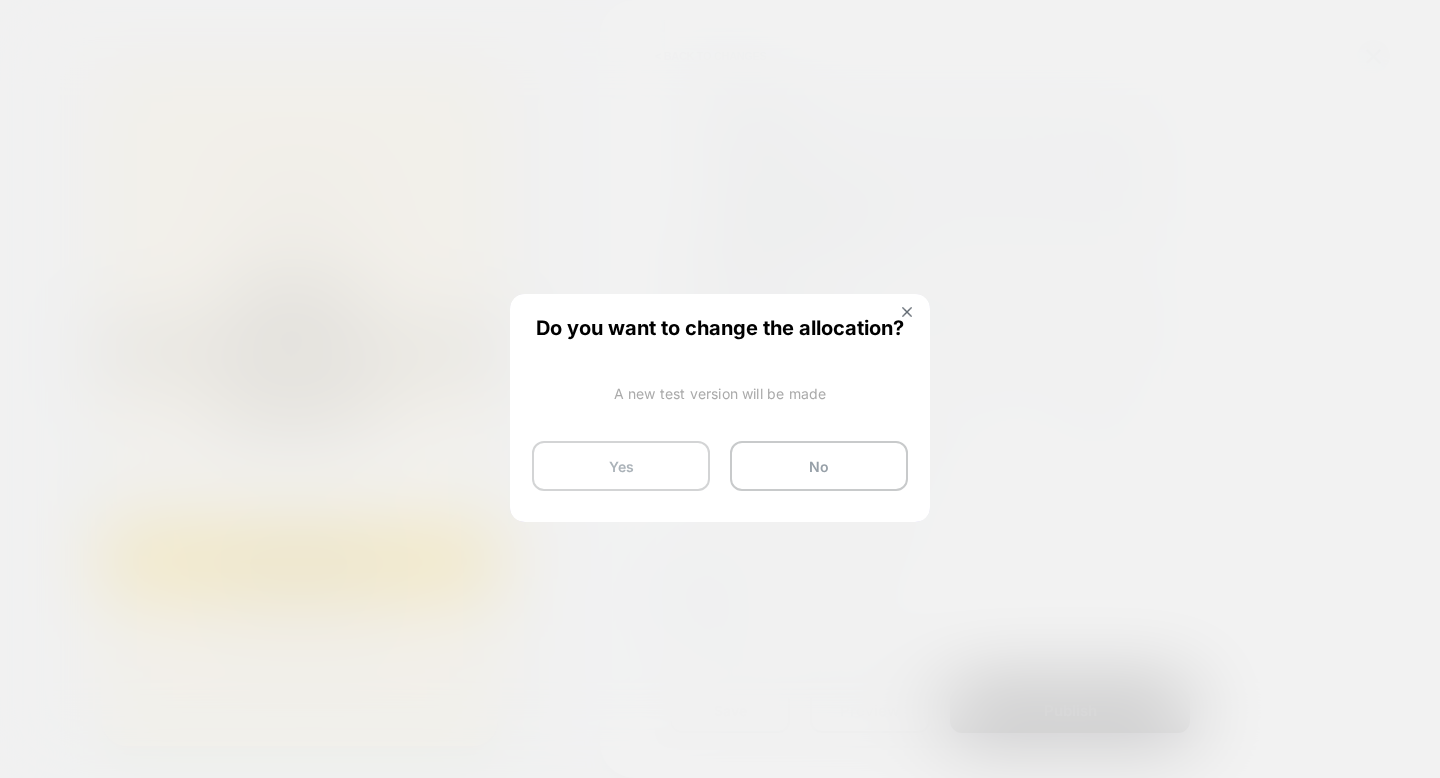 drag, startPoint x: 612, startPoint y: 470, endPoint x: 624, endPoint y: 472, distance: 12.165525 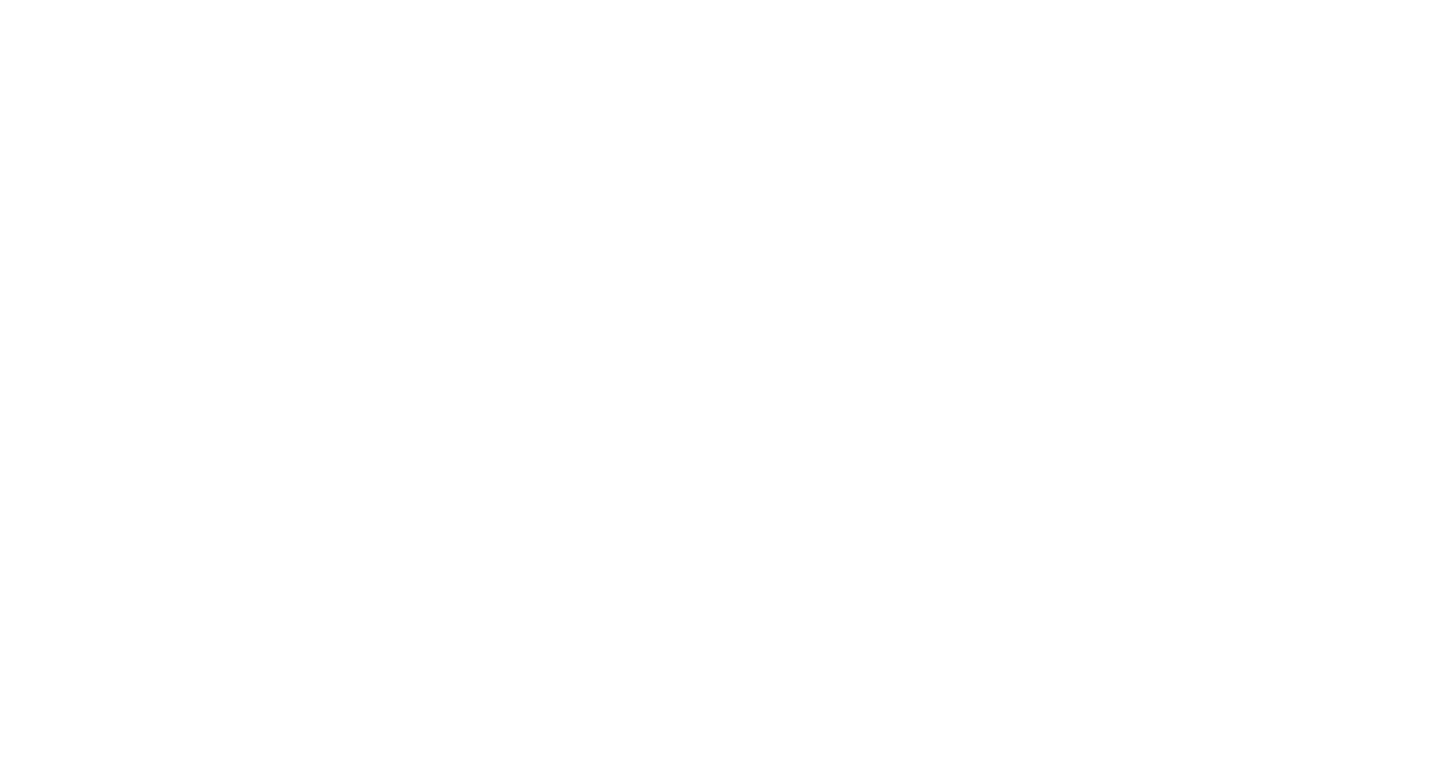scroll, scrollTop: 0, scrollLeft: 0, axis: both 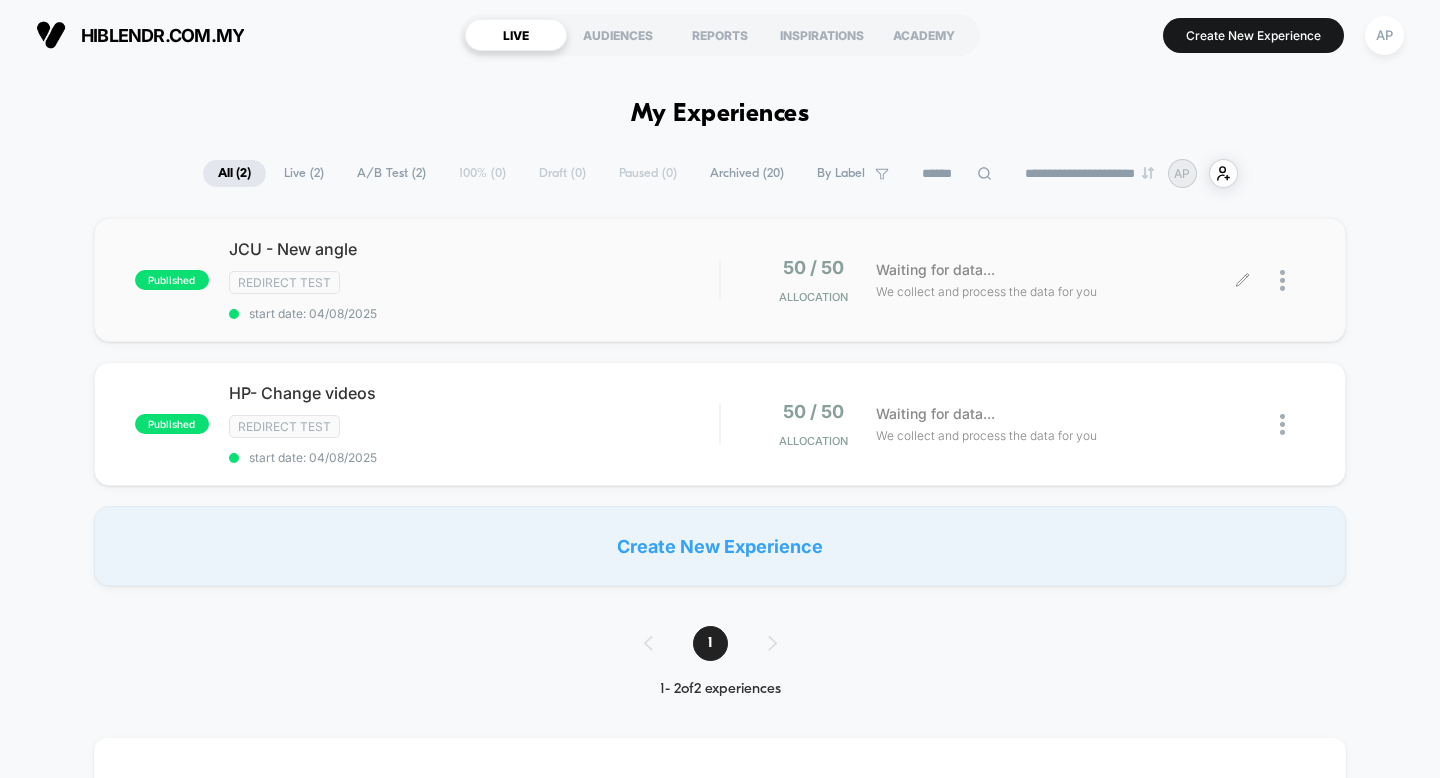 click on "JCU - New angle" at bounding box center [474, 249] 